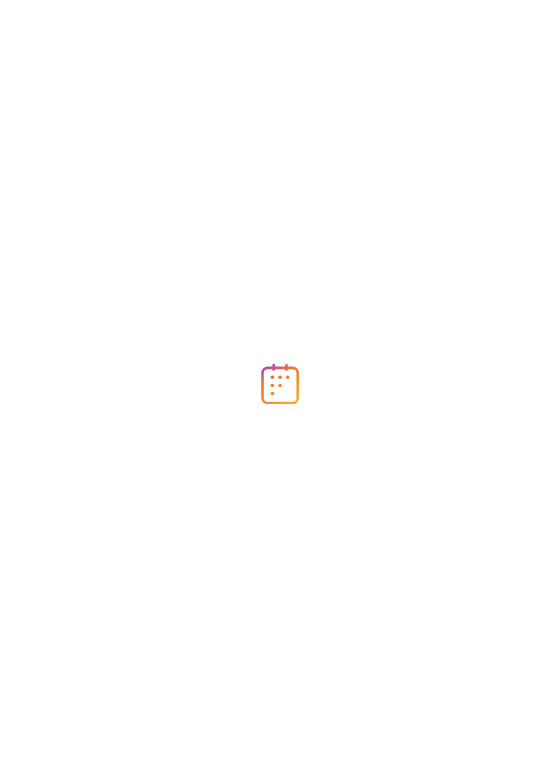 scroll, scrollTop: 0, scrollLeft: 0, axis: both 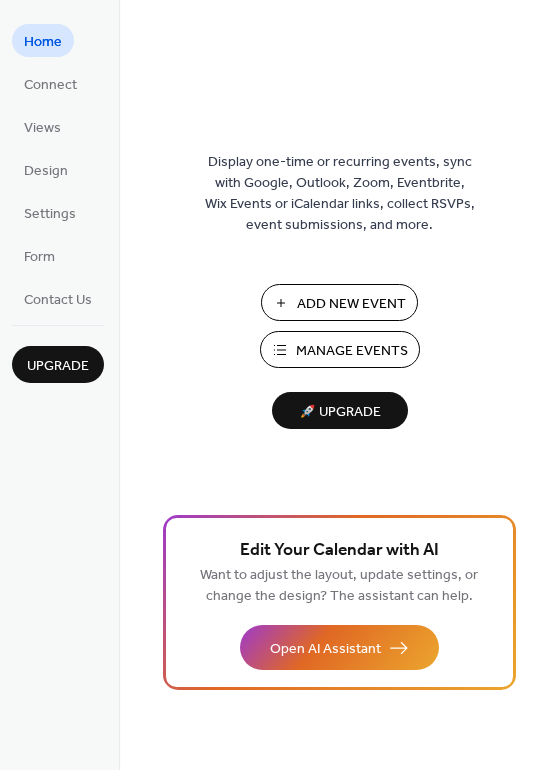 click on "Add New Event" at bounding box center [351, 304] 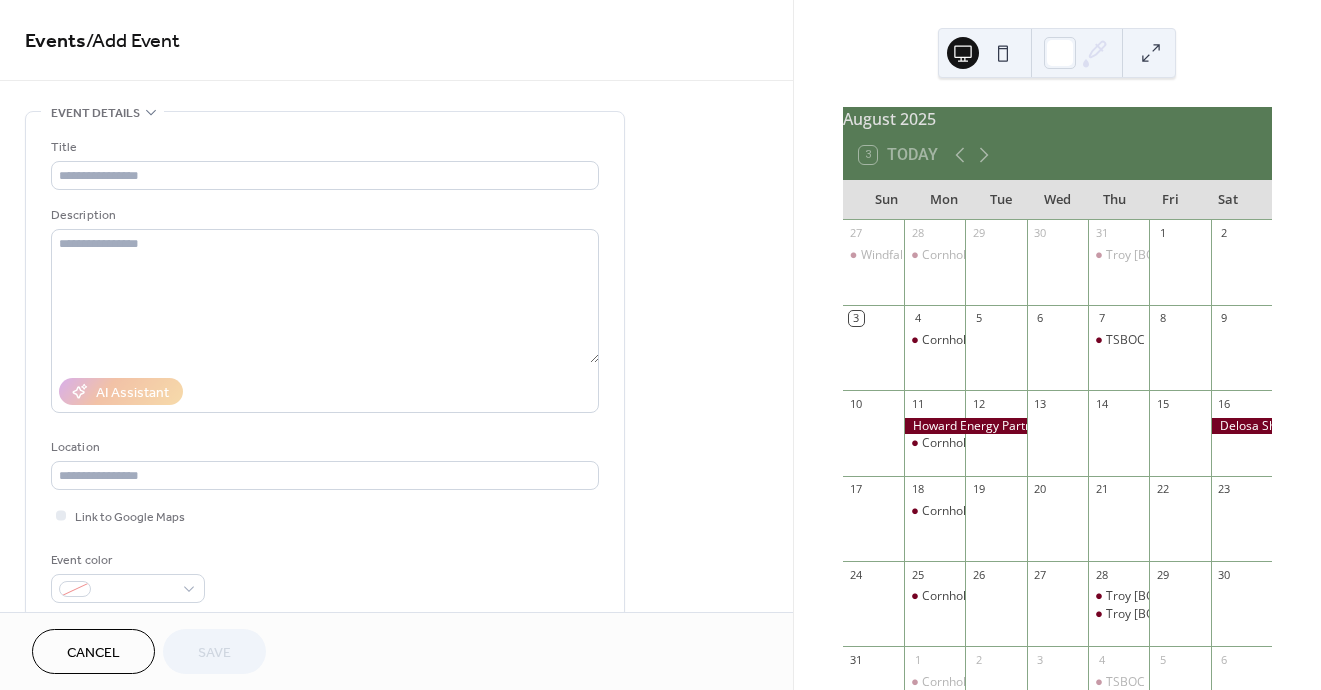 scroll, scrollTop: 0, scrollLeft: 0, axis: both 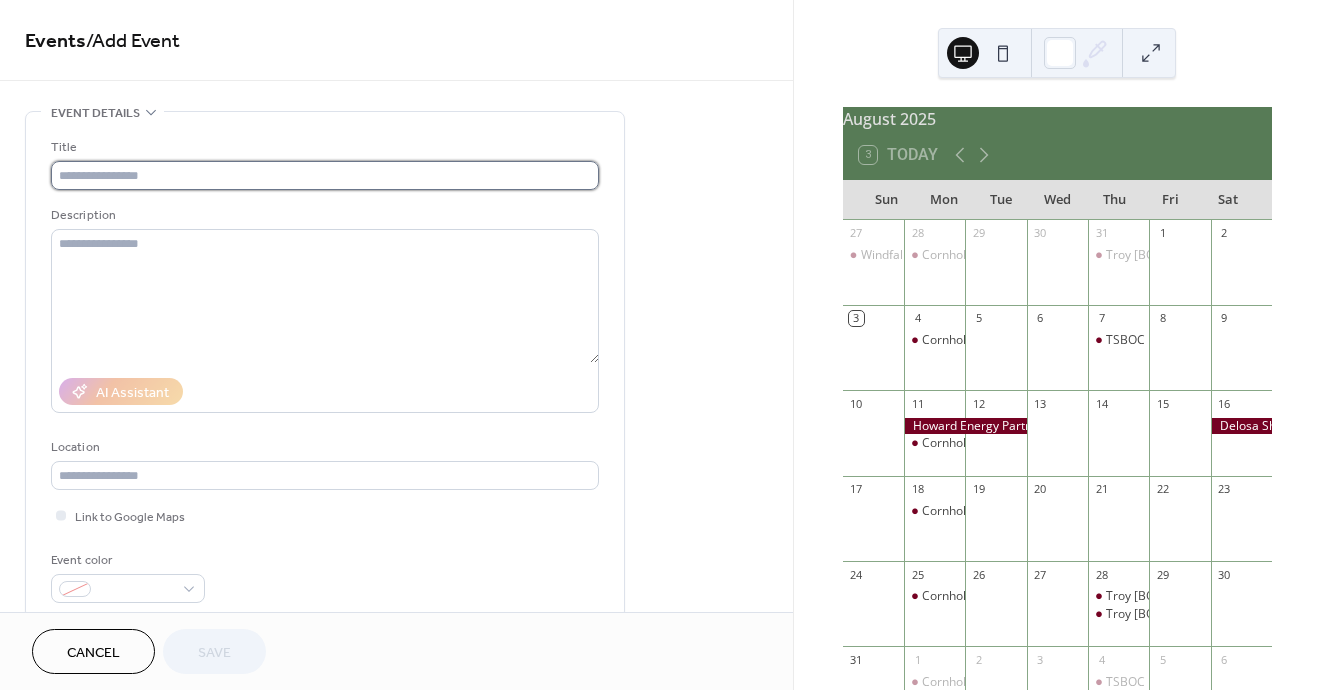 click at bounding box center (325, 175) 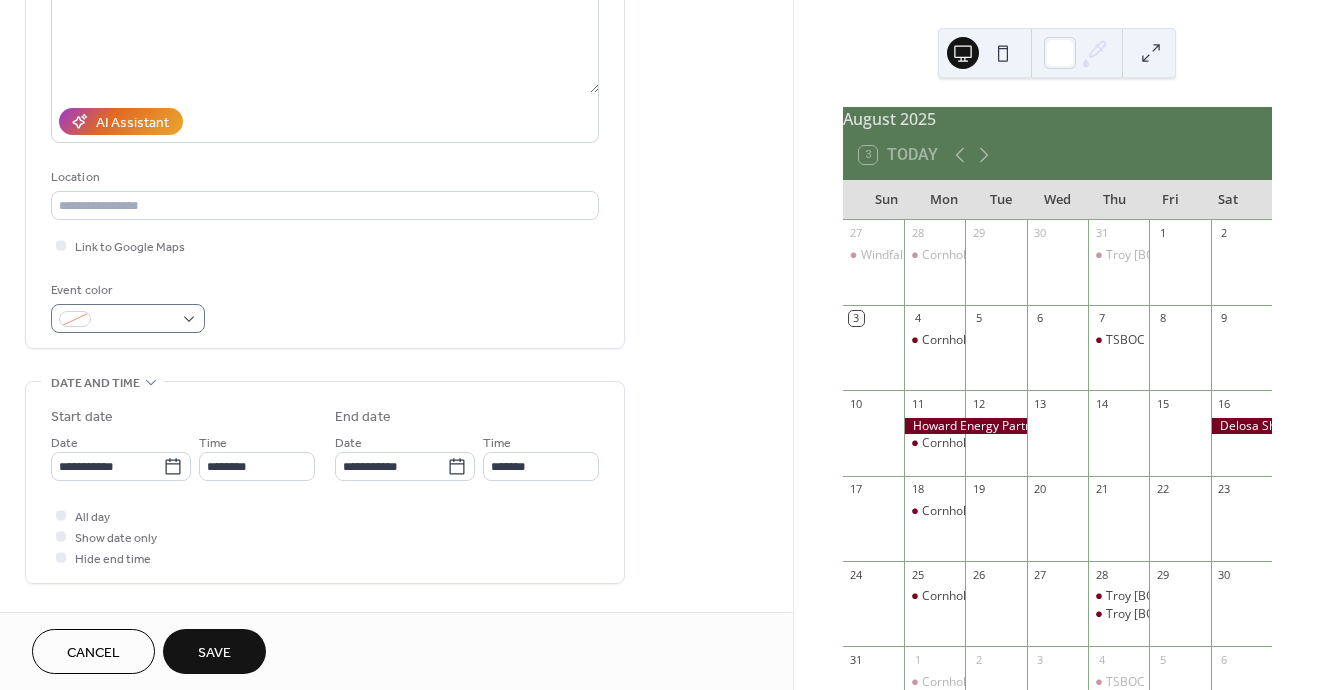 scroll, scrollTop: 287, scrollLeft: 0, axis: vertical 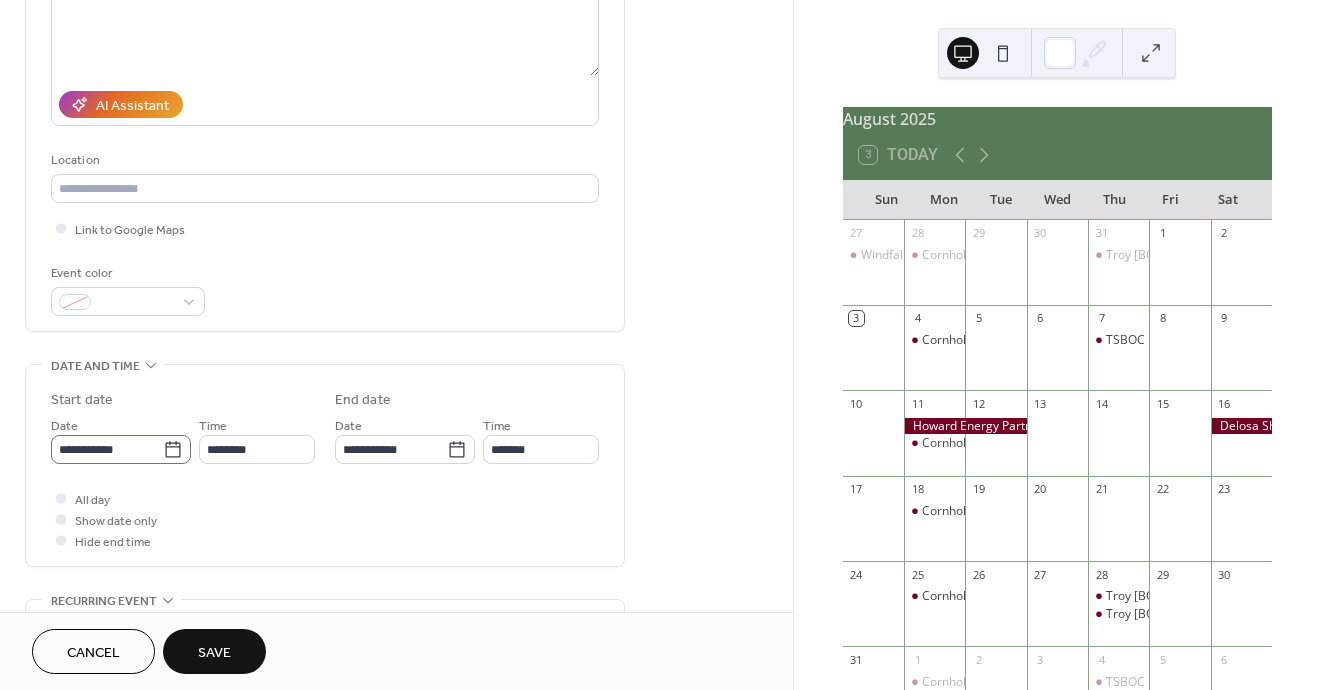 type on "**********" 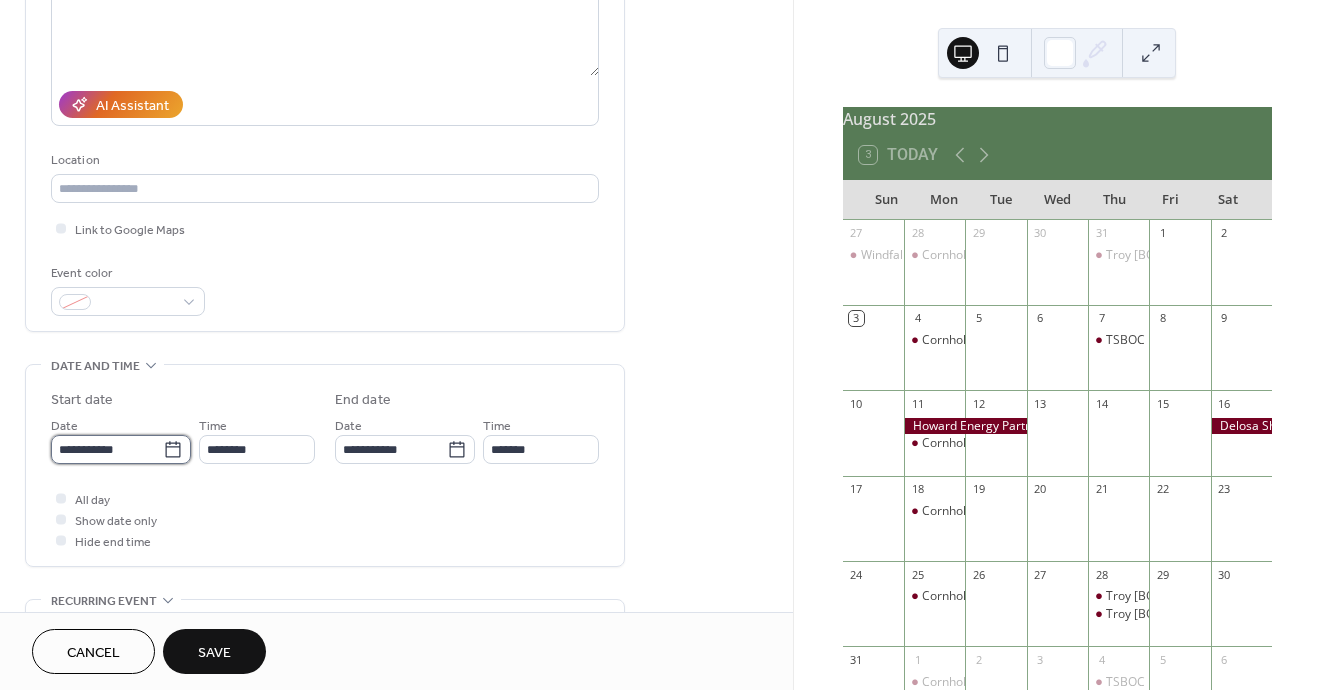 click on "**********" at bounding box center [107, 449] 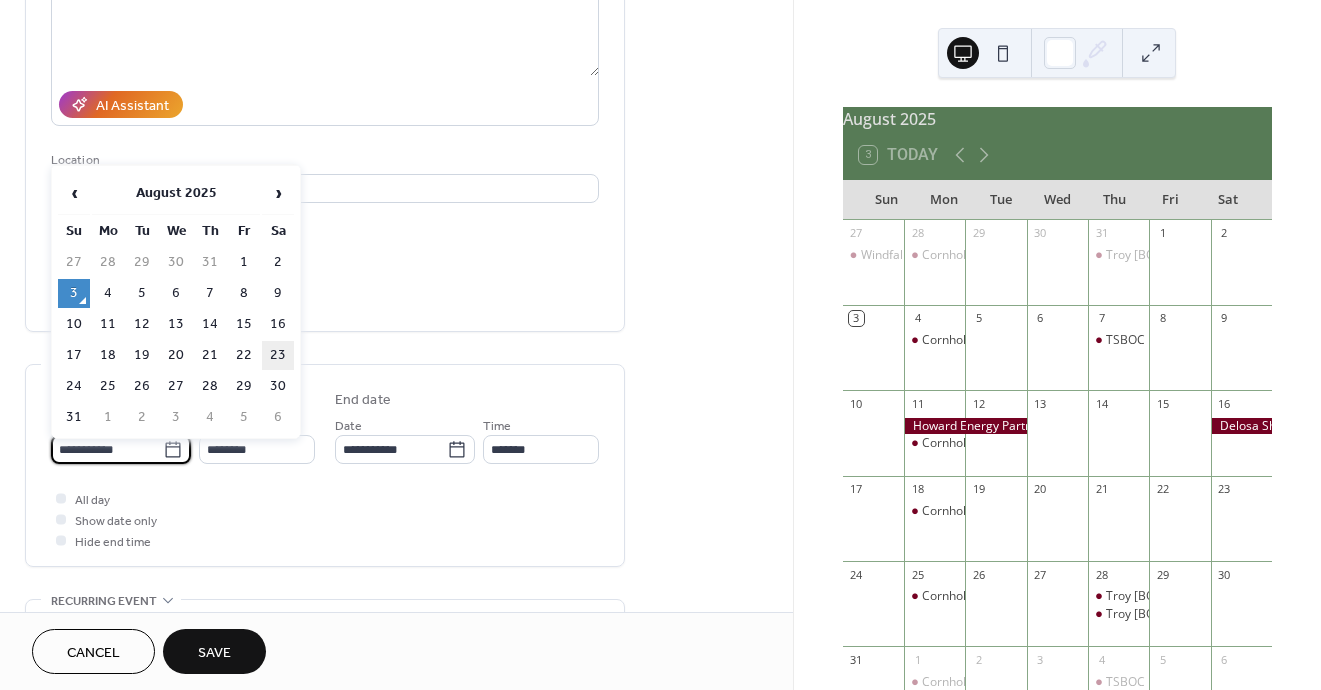 click on "23" at bounding box center [278, 355] 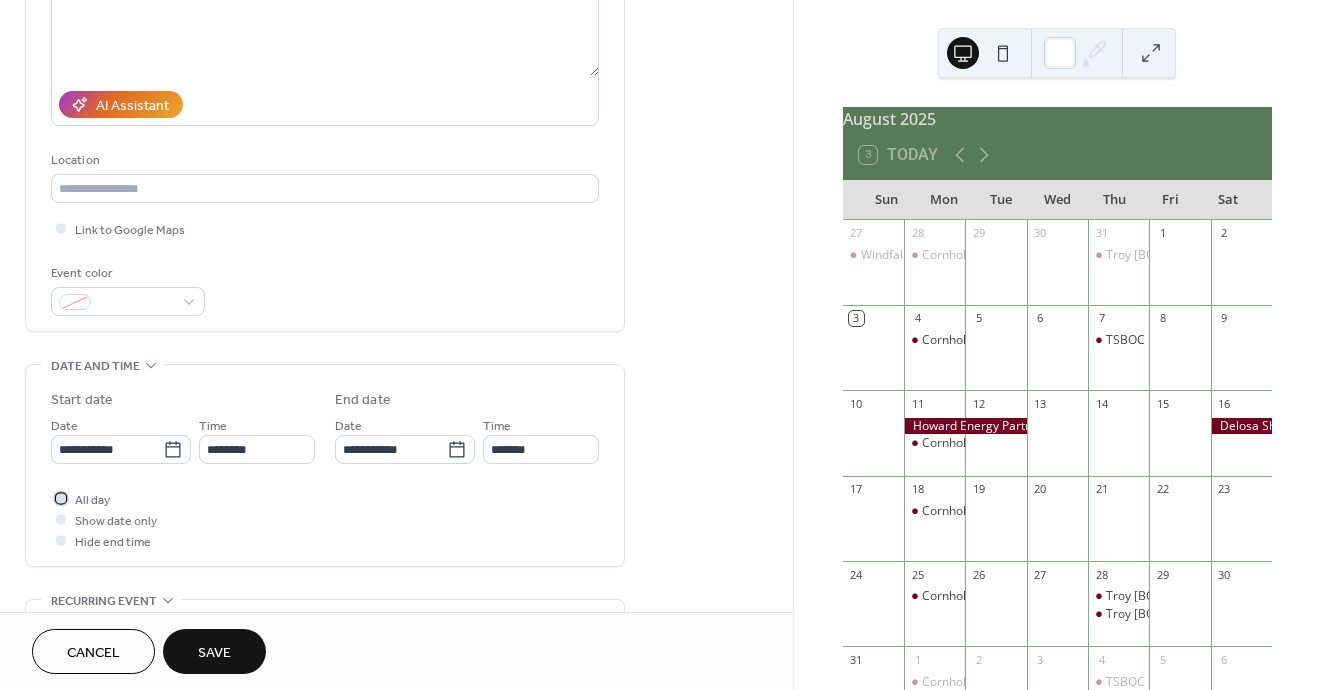 click at bounding box center [61, 498] 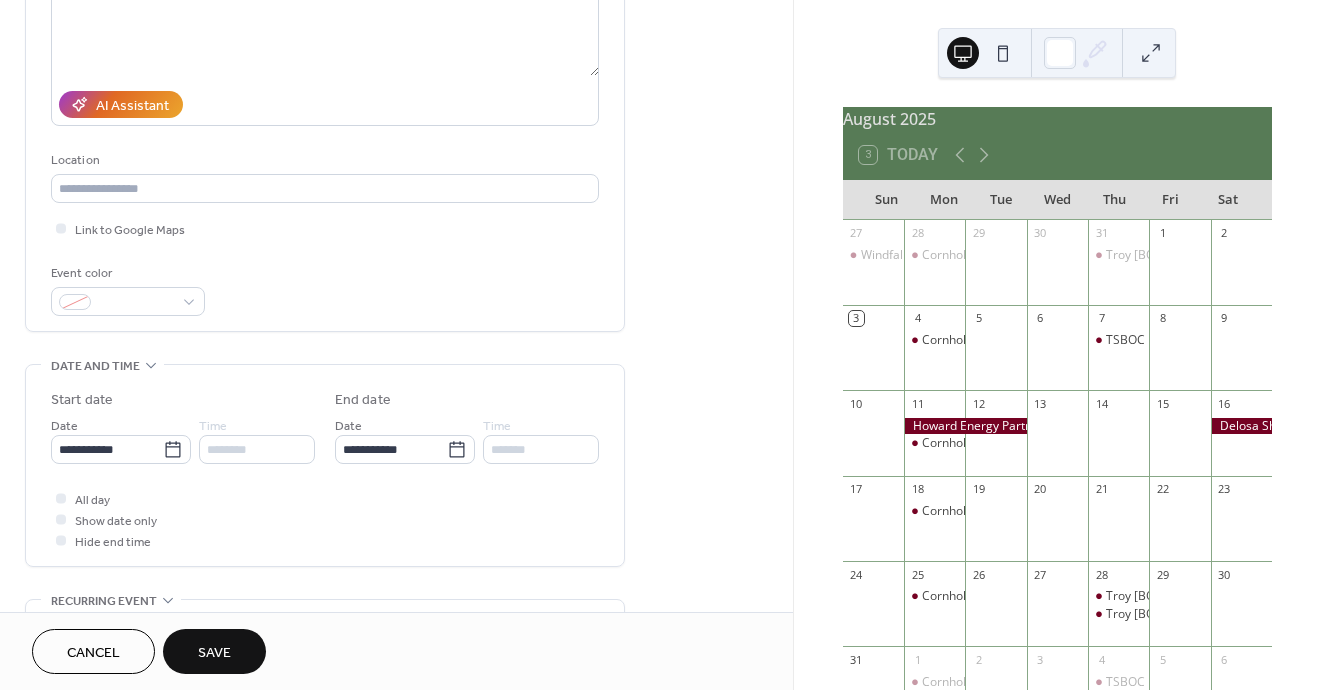 click on "Save" at bounding box center [214, 653] 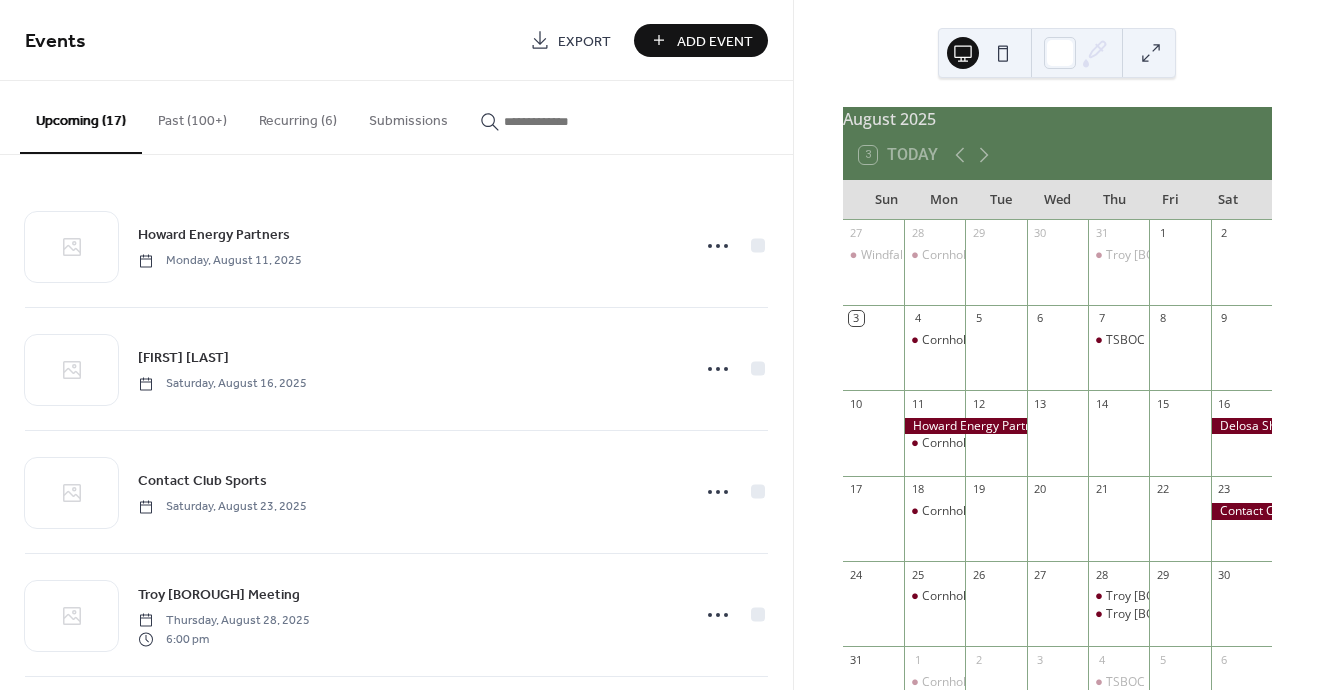 click on "Add Event" at bounding box center (715, 41) 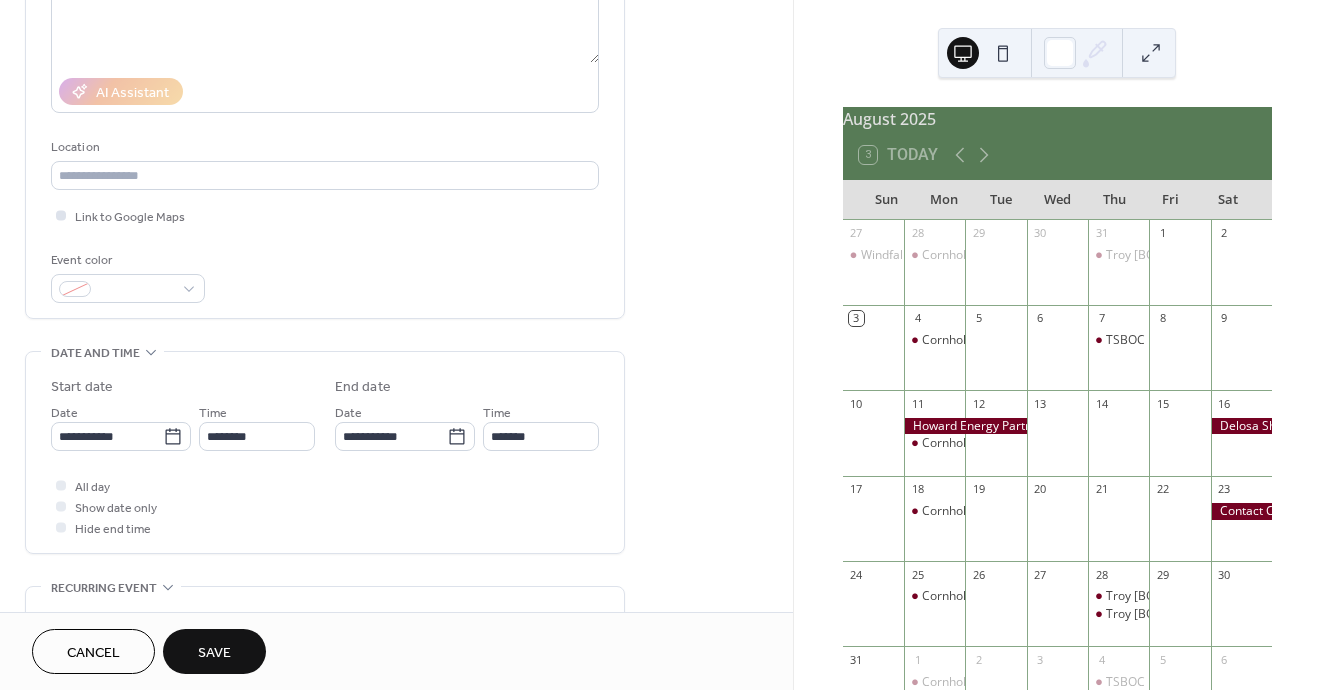 scroll, scrollTop: 313, scrollLeft: 0, axis: vertical 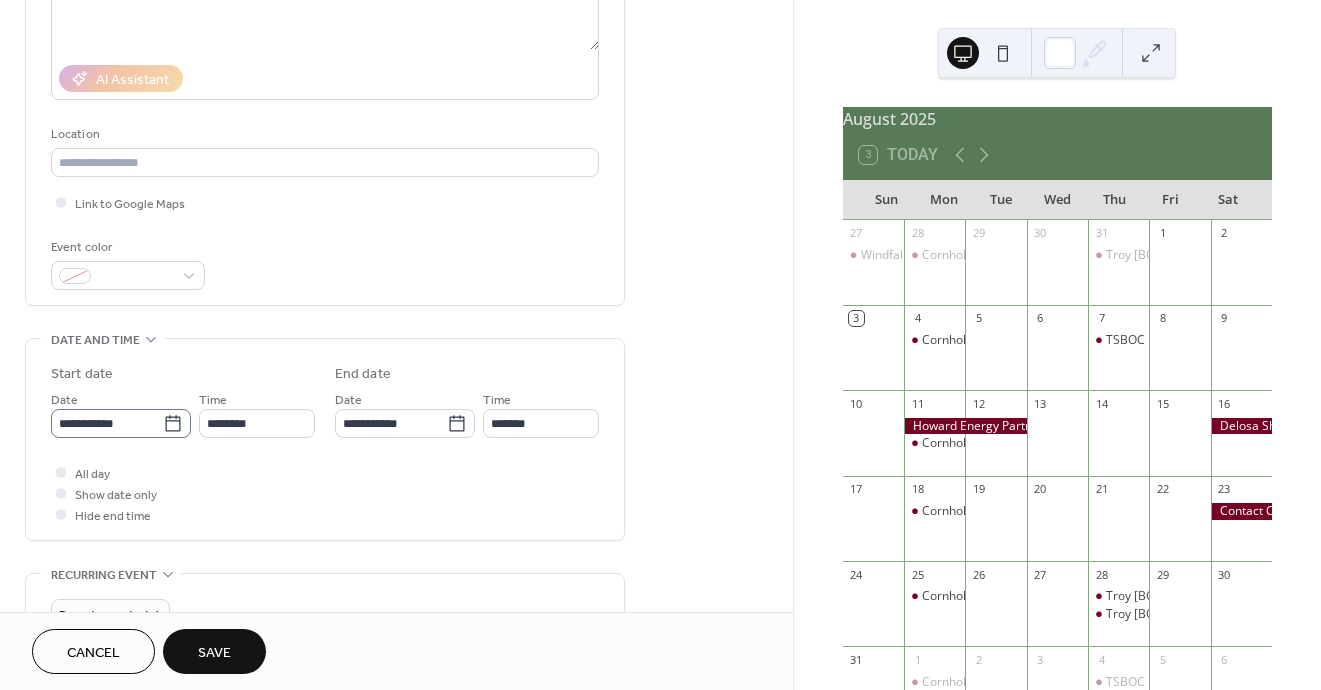type on "**********" 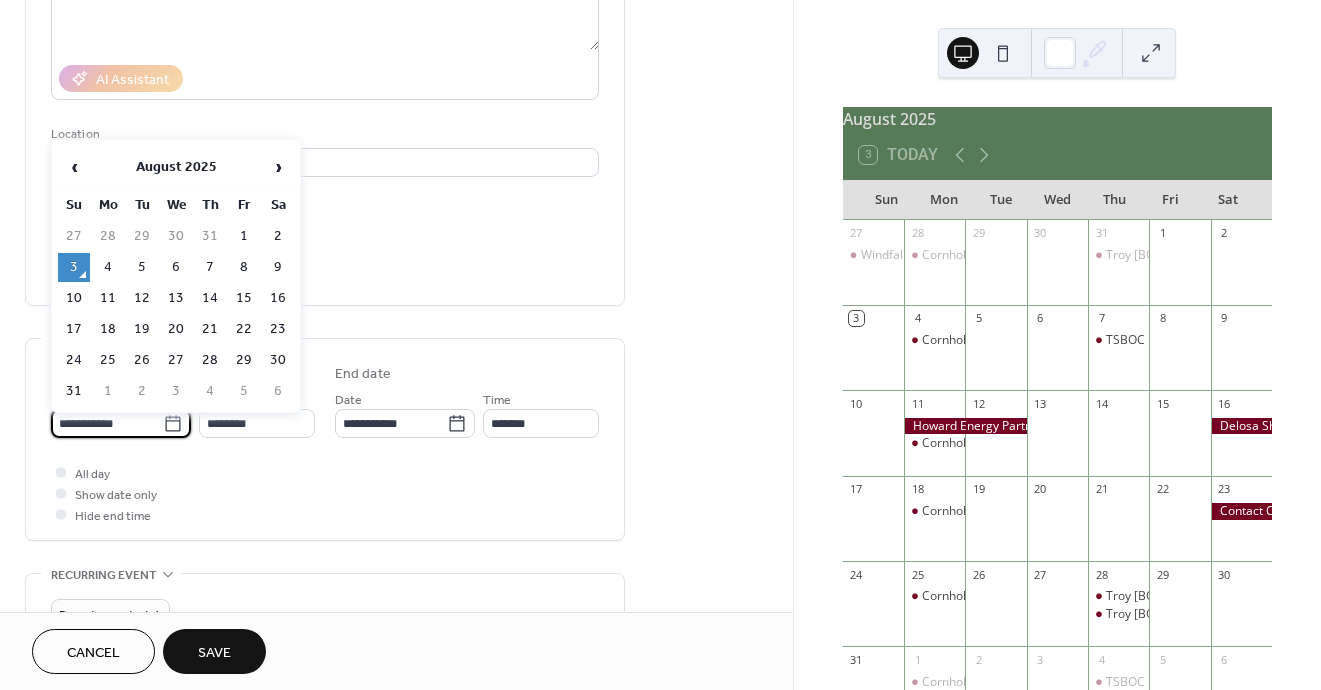 click on "**********" at bounding box center (107, 423) 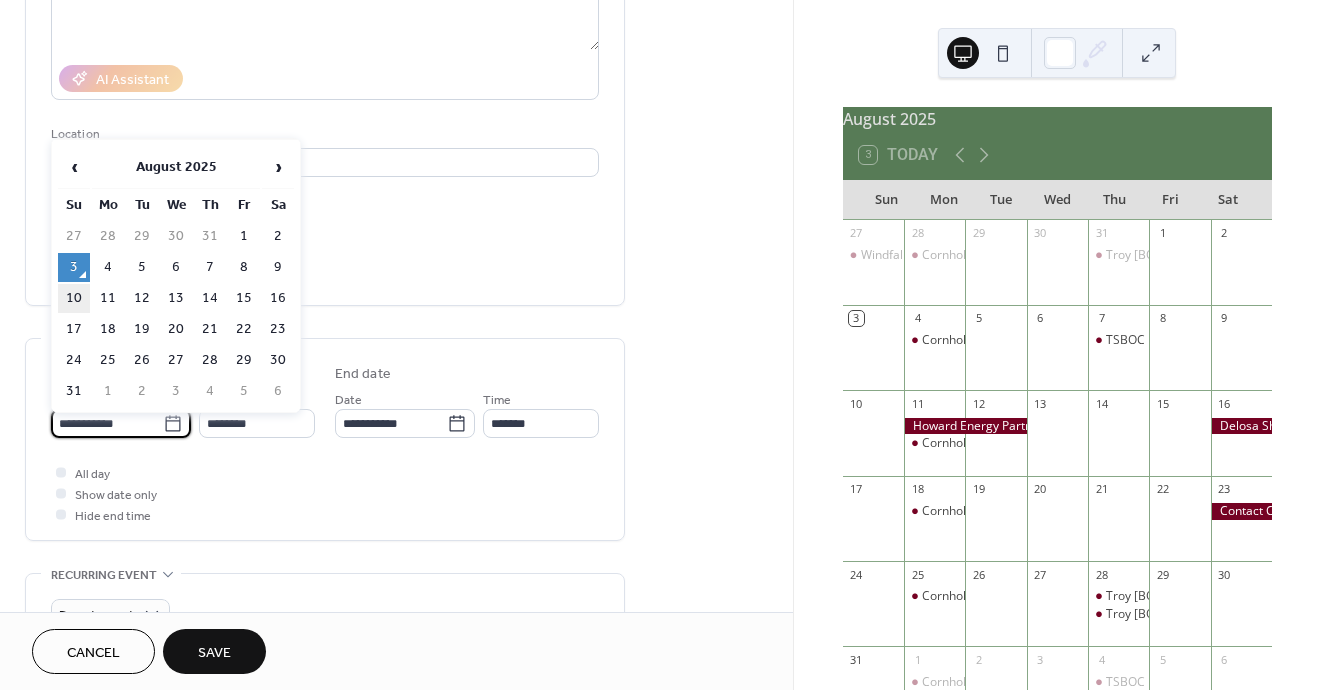 click on "10" at bounding box center [74, 298] 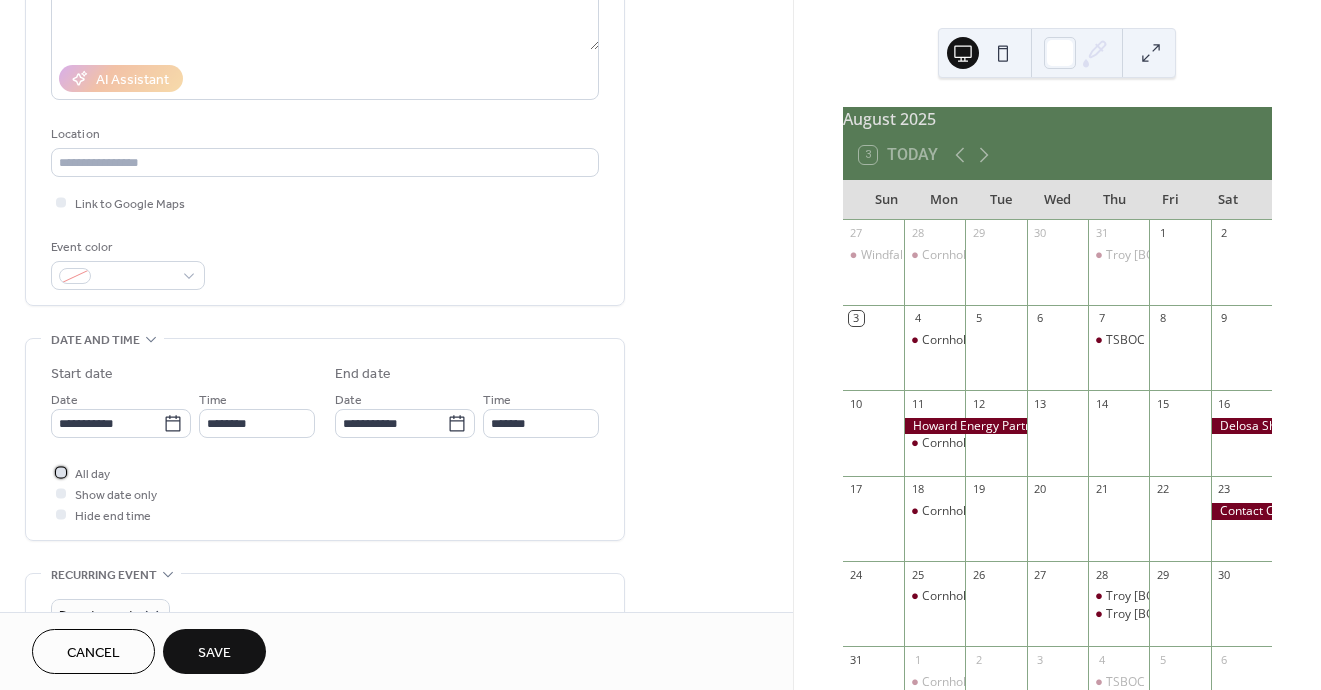 click at bounding box center [61, 472] 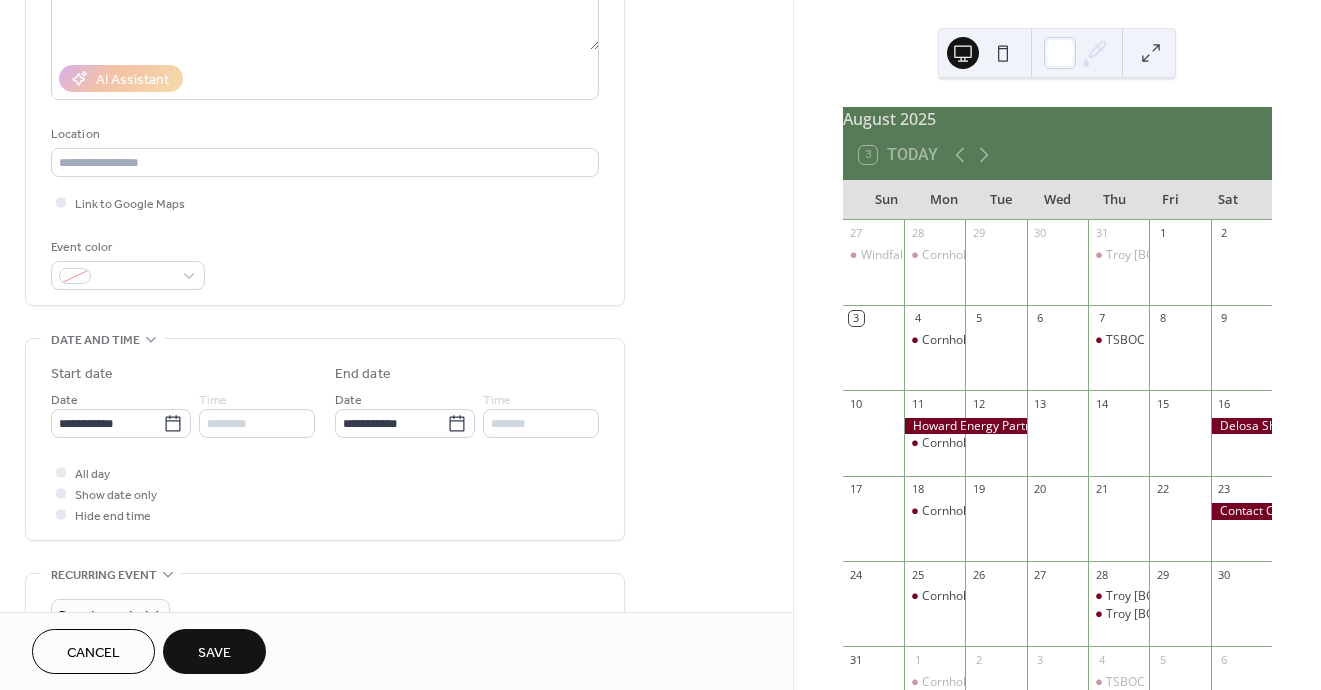 click on "Save" at bounding box center [214, 653] 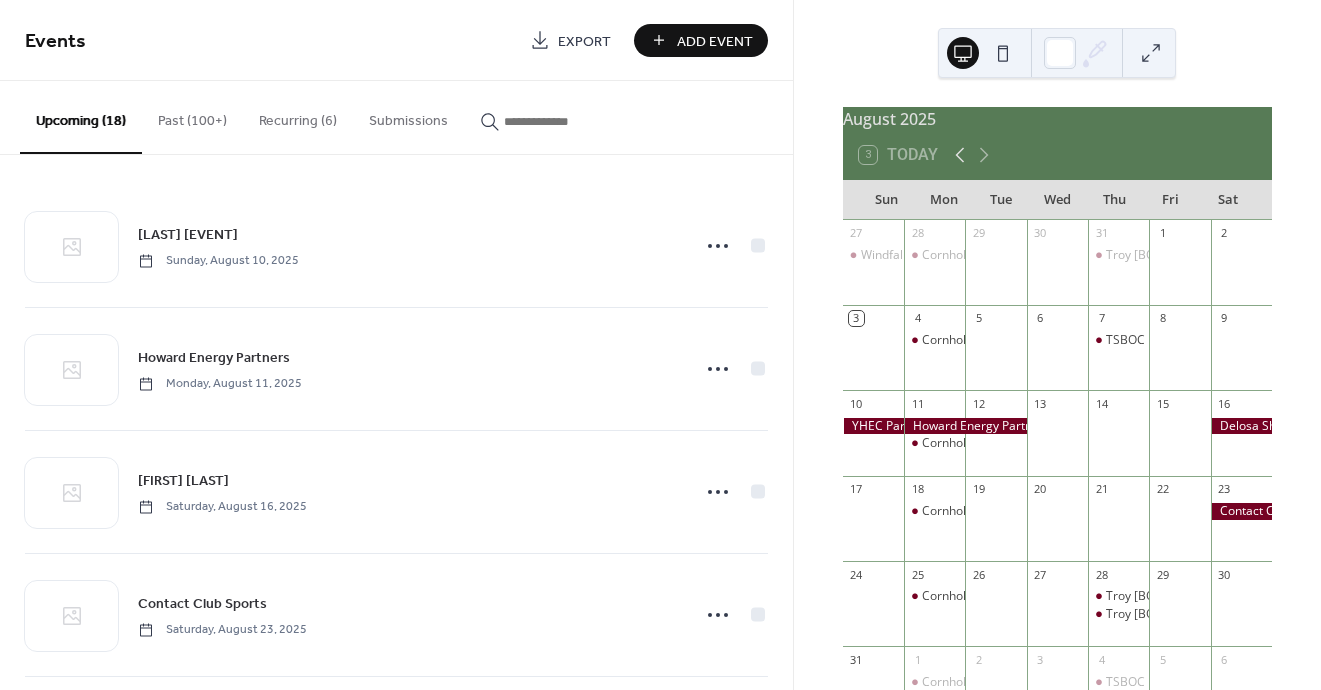 click 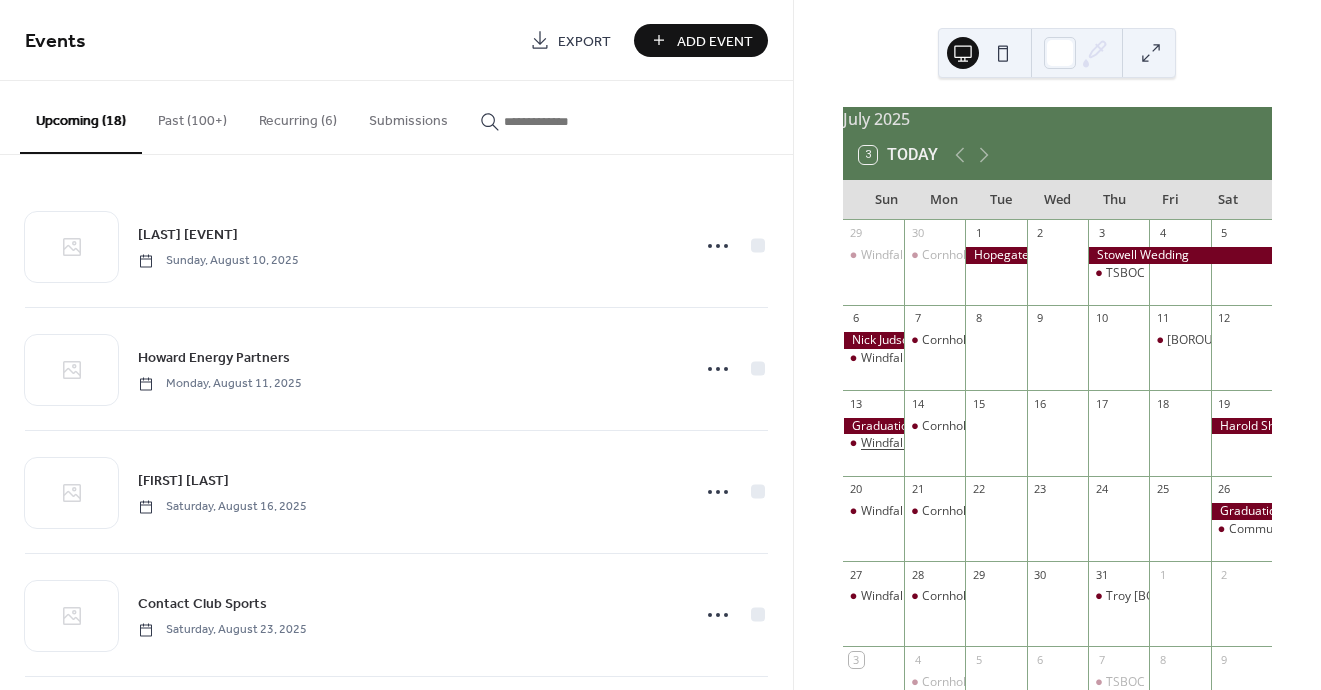 click on "Windfall Church" at bounding box center (905, 443) 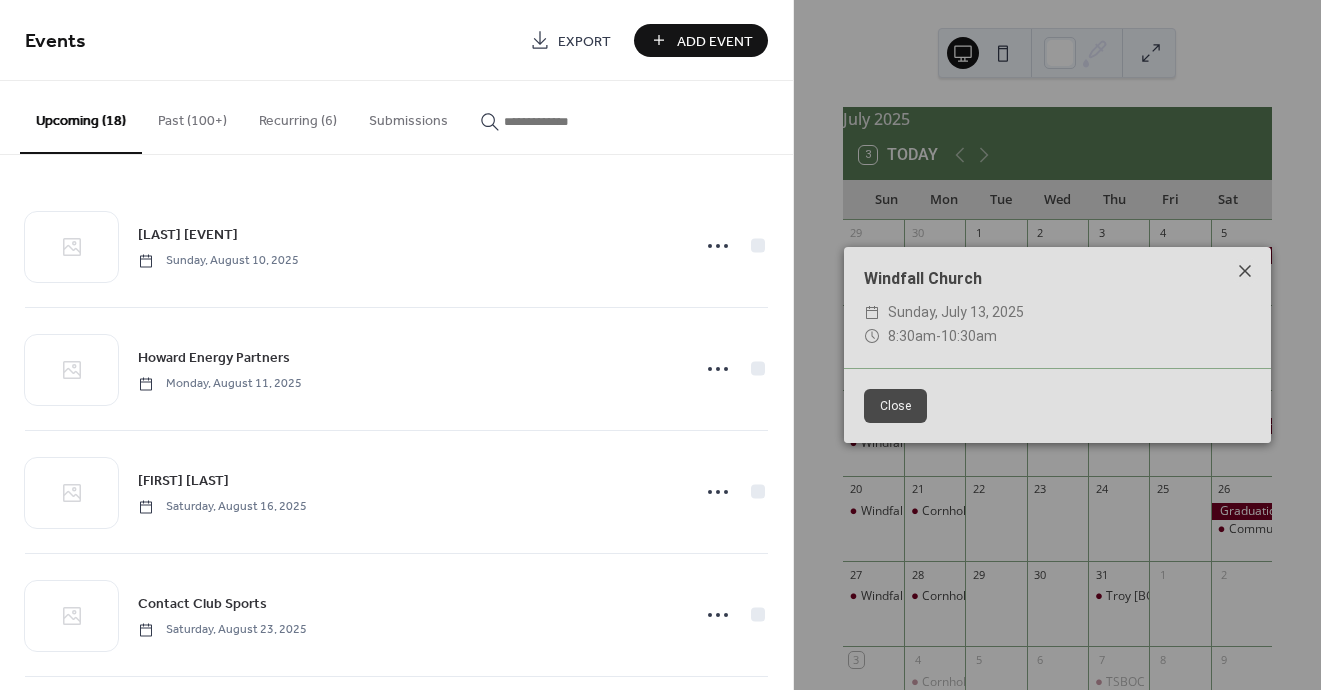 click 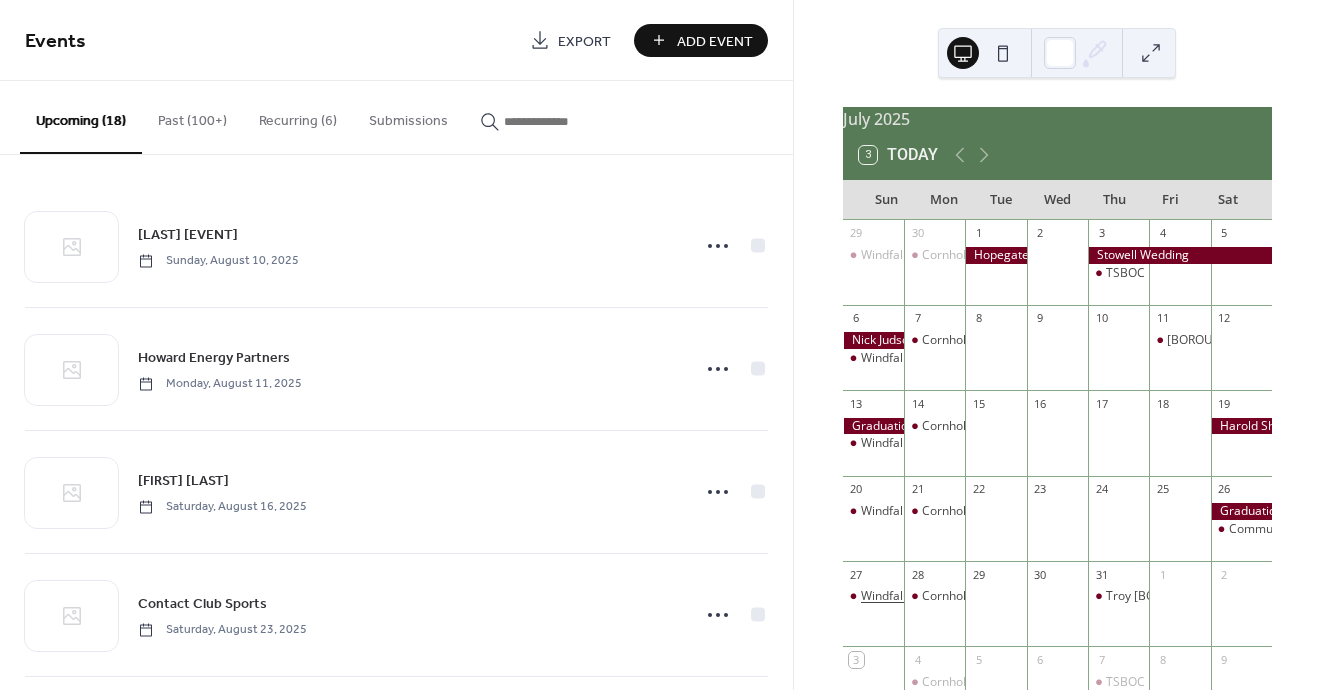 click on "Windfall Church" at bounding box center [905, 596] 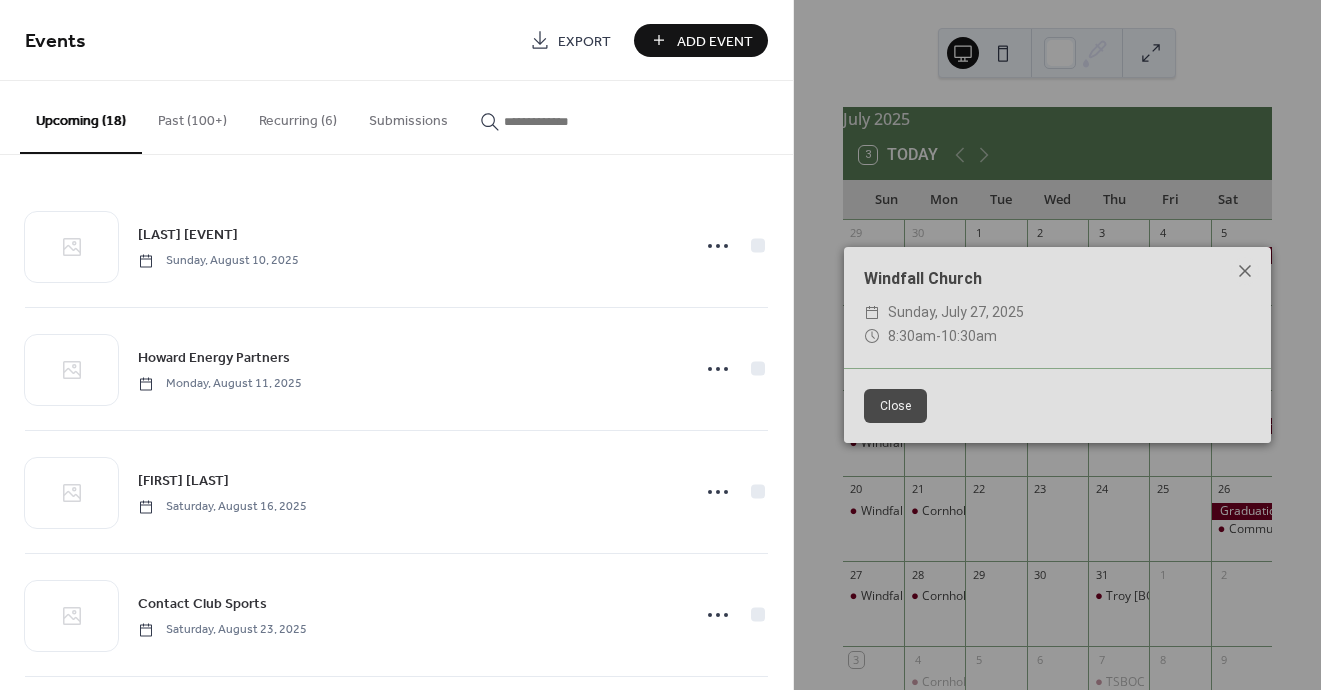 click on "Close" at bounding box center [895, 406] 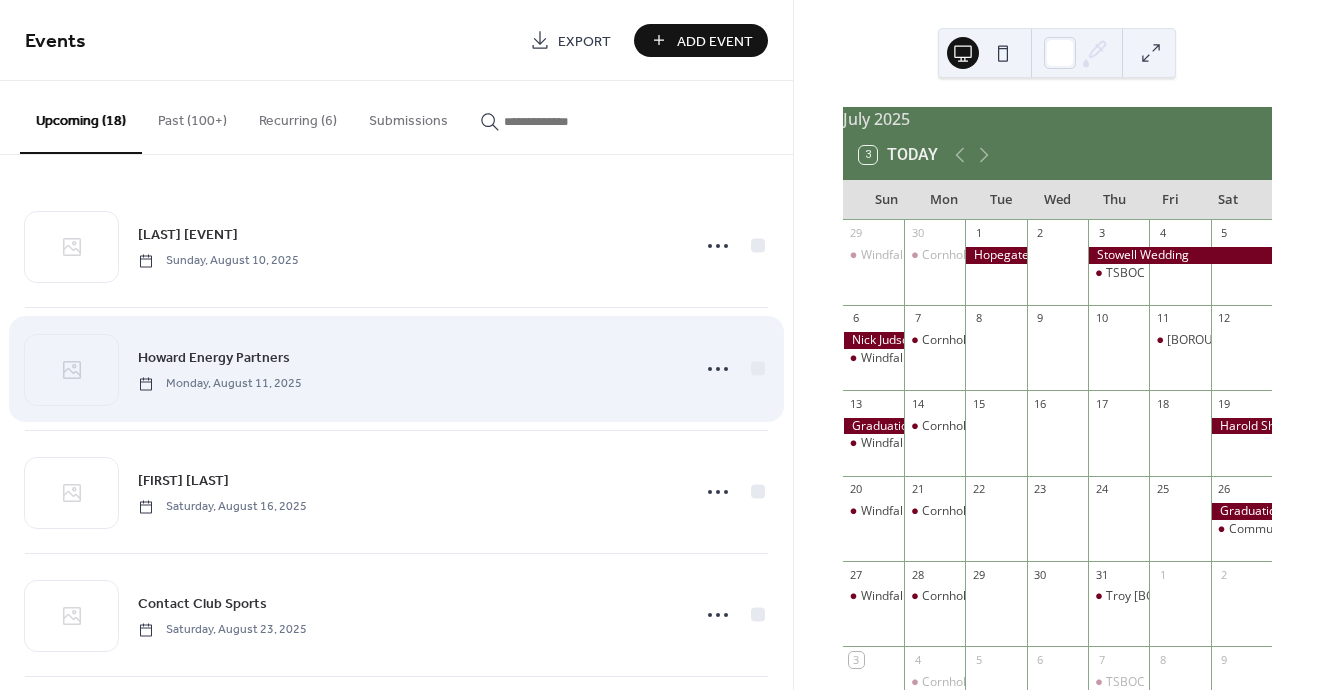 scroll, scrollTop: 0, scrollLeft: 0, axis: both 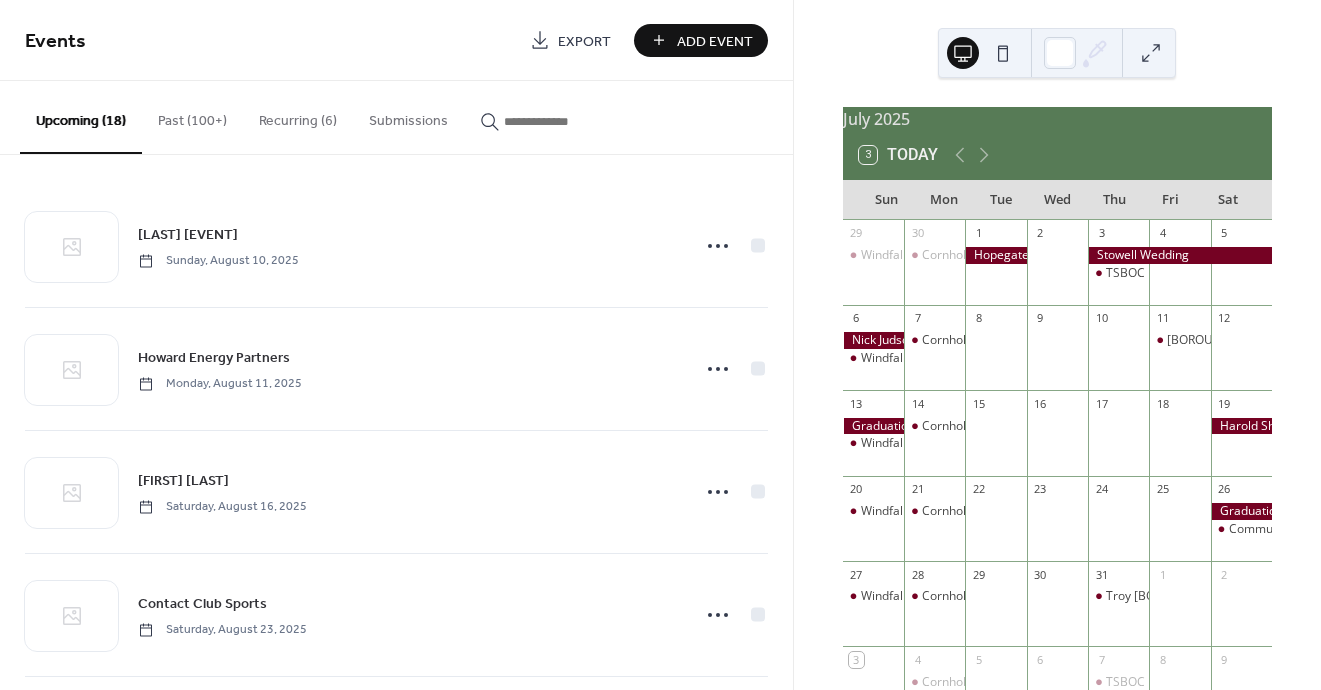 click on "Past (100+)" at bounding box center (192, 116) 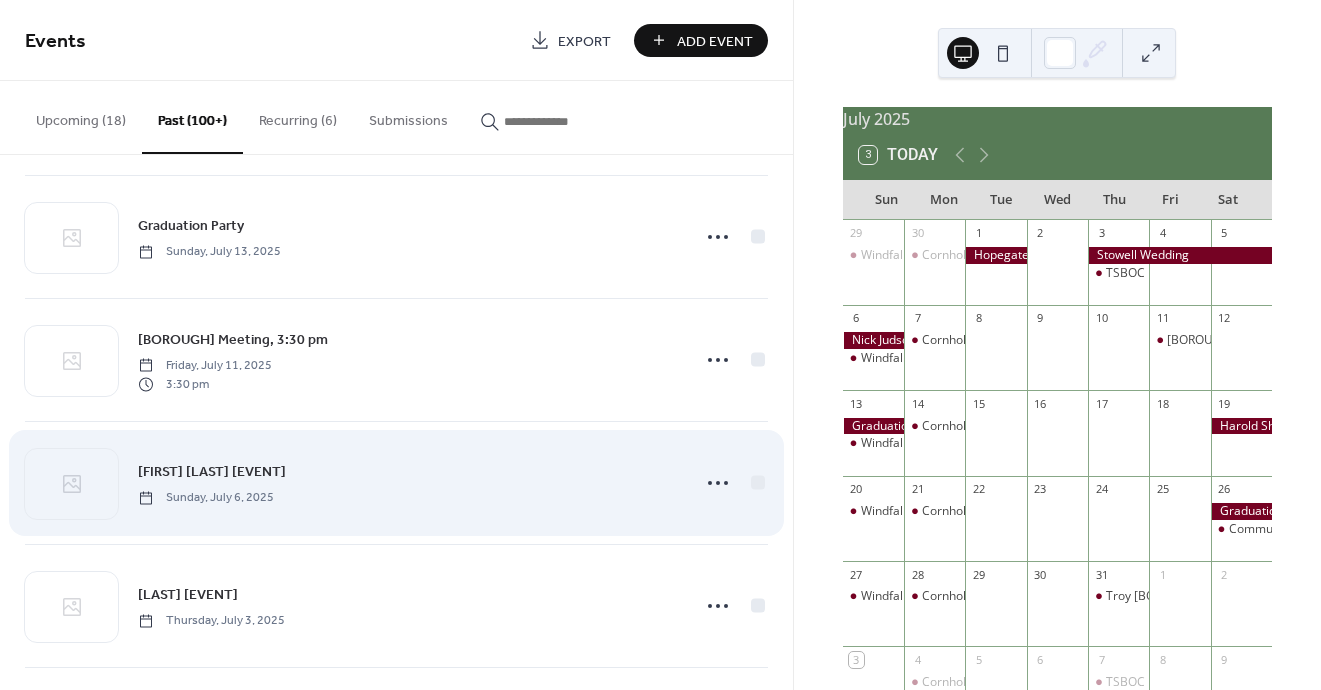 scroll, scrollTop: 377, scrollLeft: 0, axis: vertical 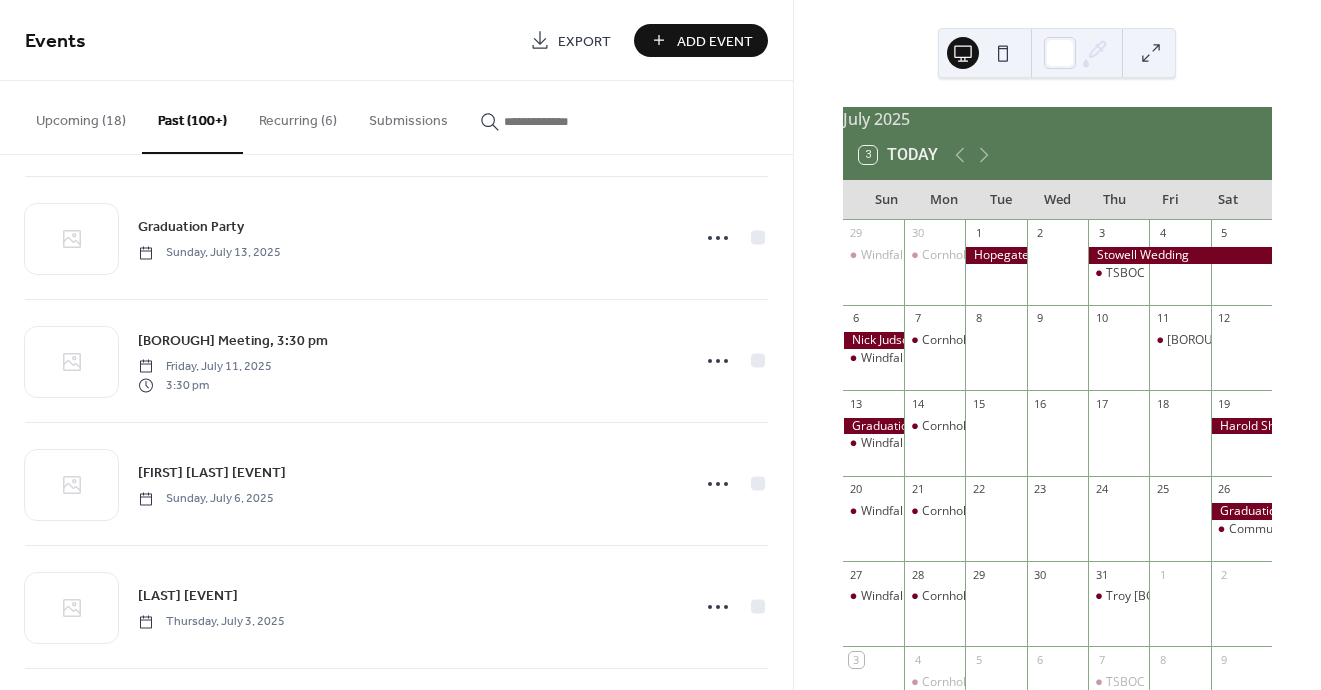 click on "Recurring (6)" at bounding box center [298, 116] 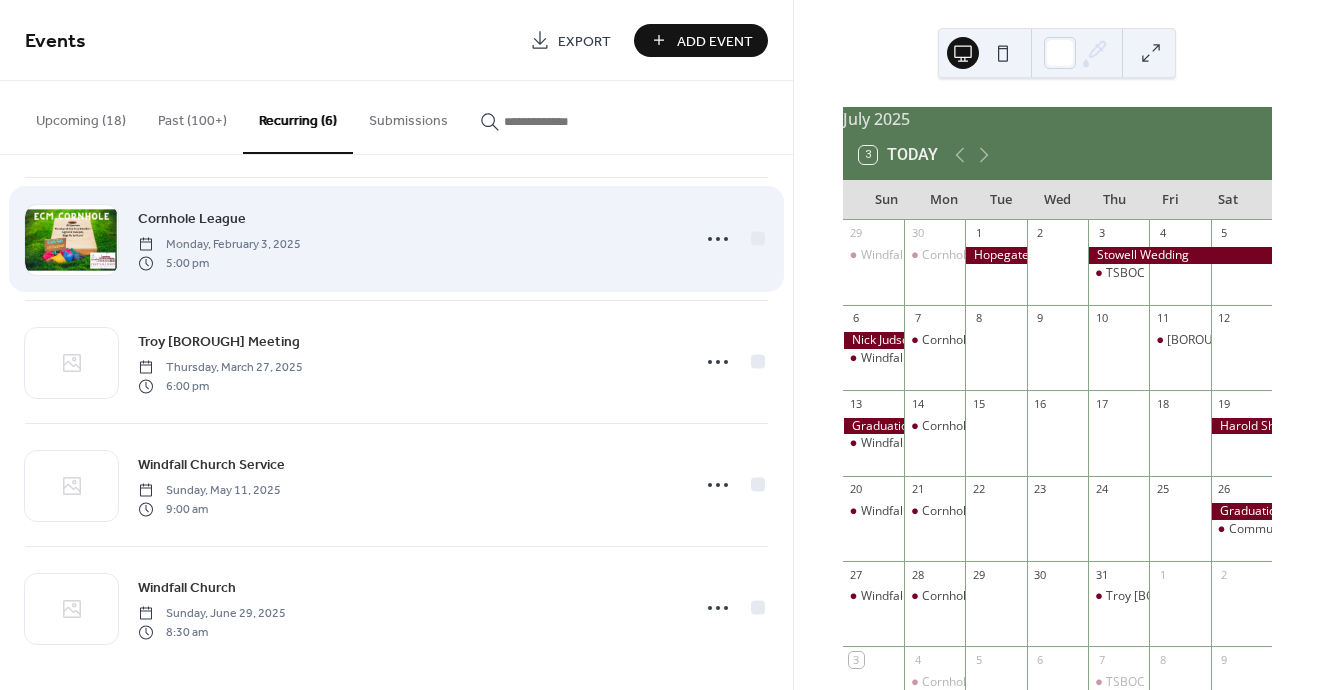 scroll, scrollTop: 255, scrollLeft: 0, axis: vertical 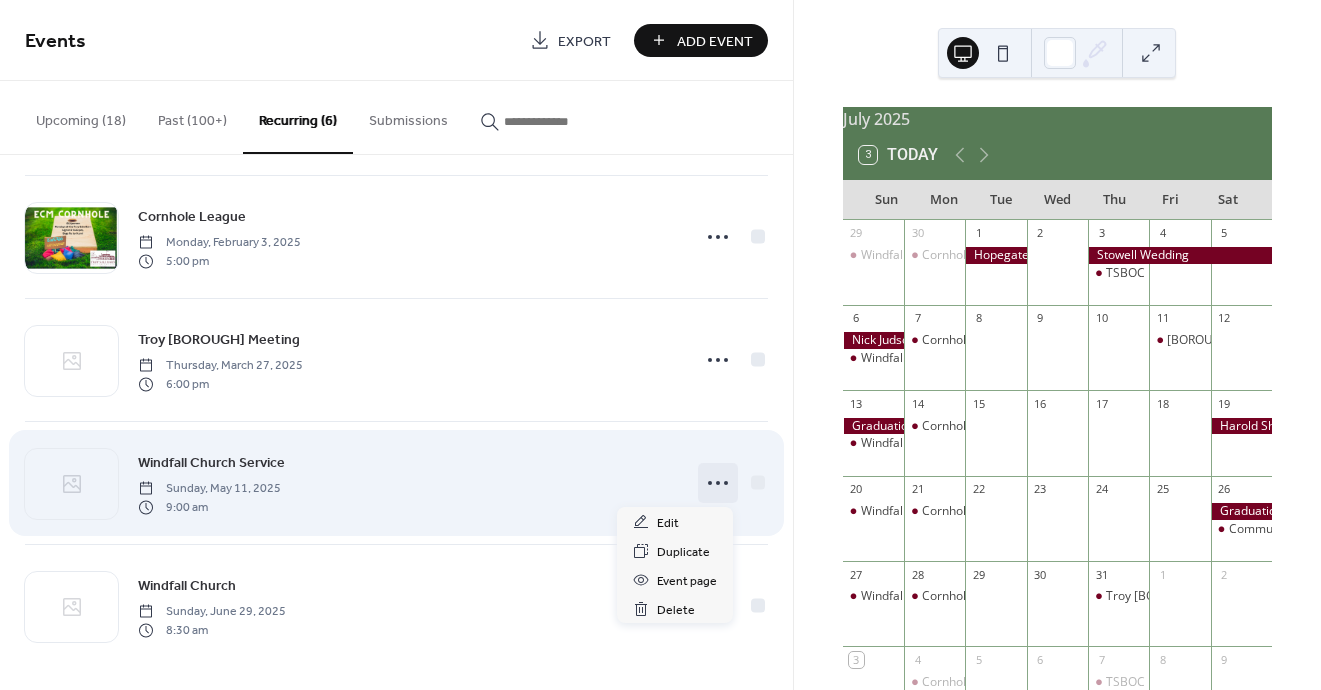 click 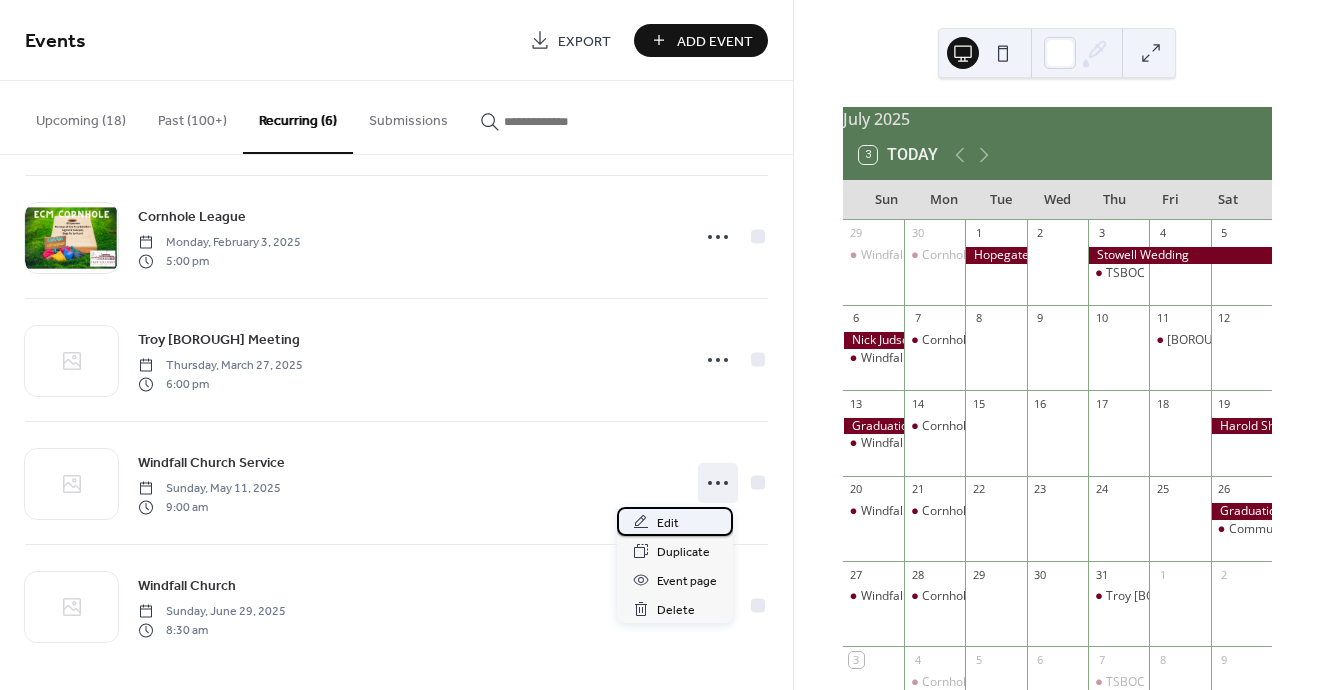 click on "Edit" at bounding box center [668, 523] 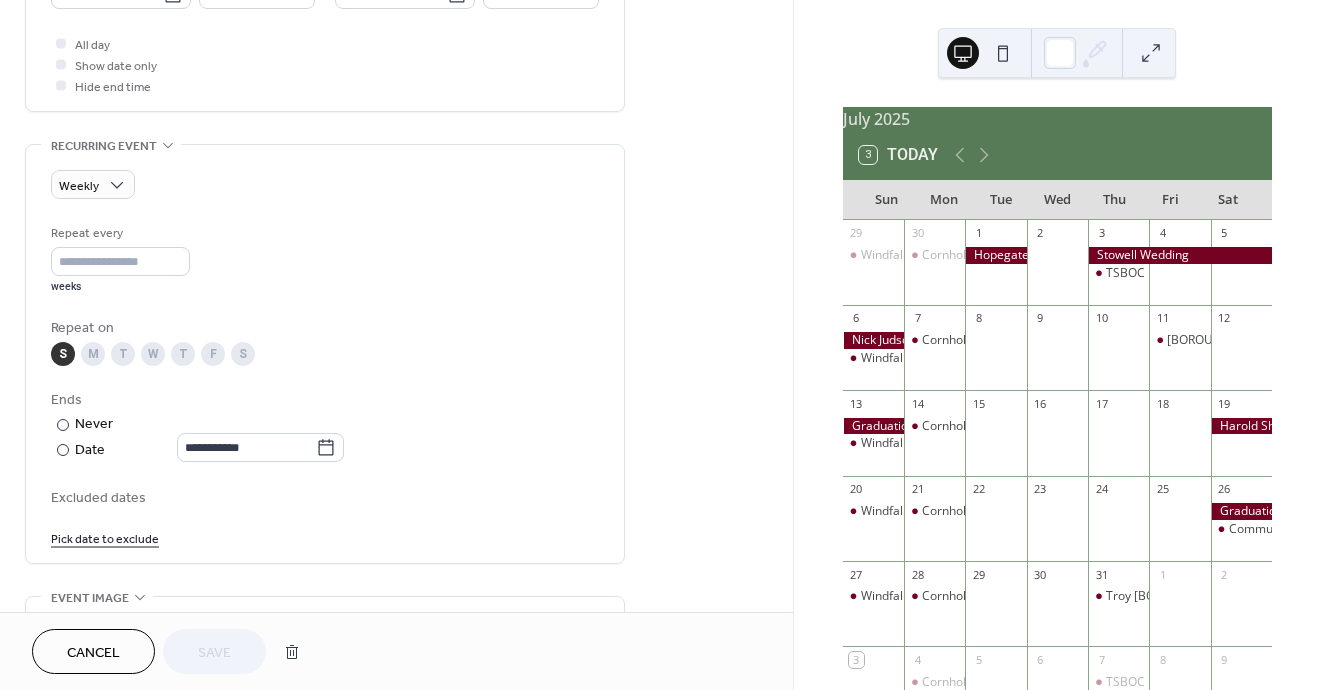 scroll, scrollTop: 748, scrollLeft: 0, axis: vertical 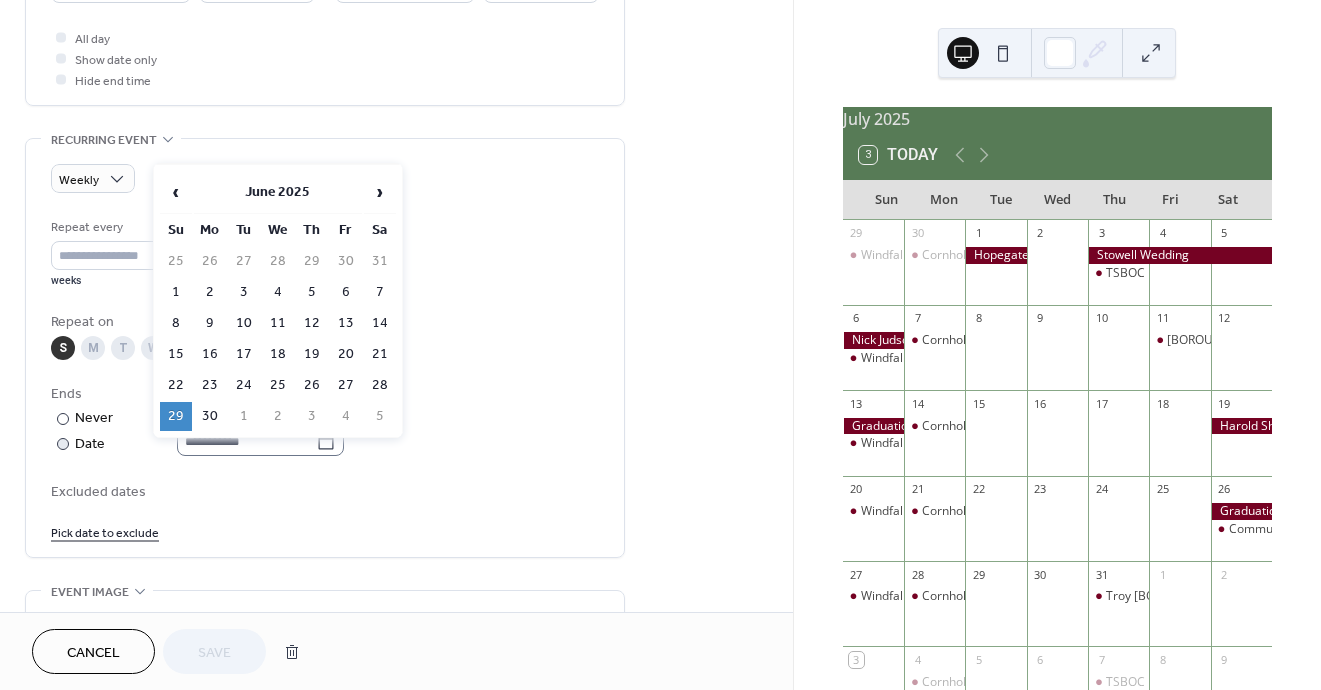 click 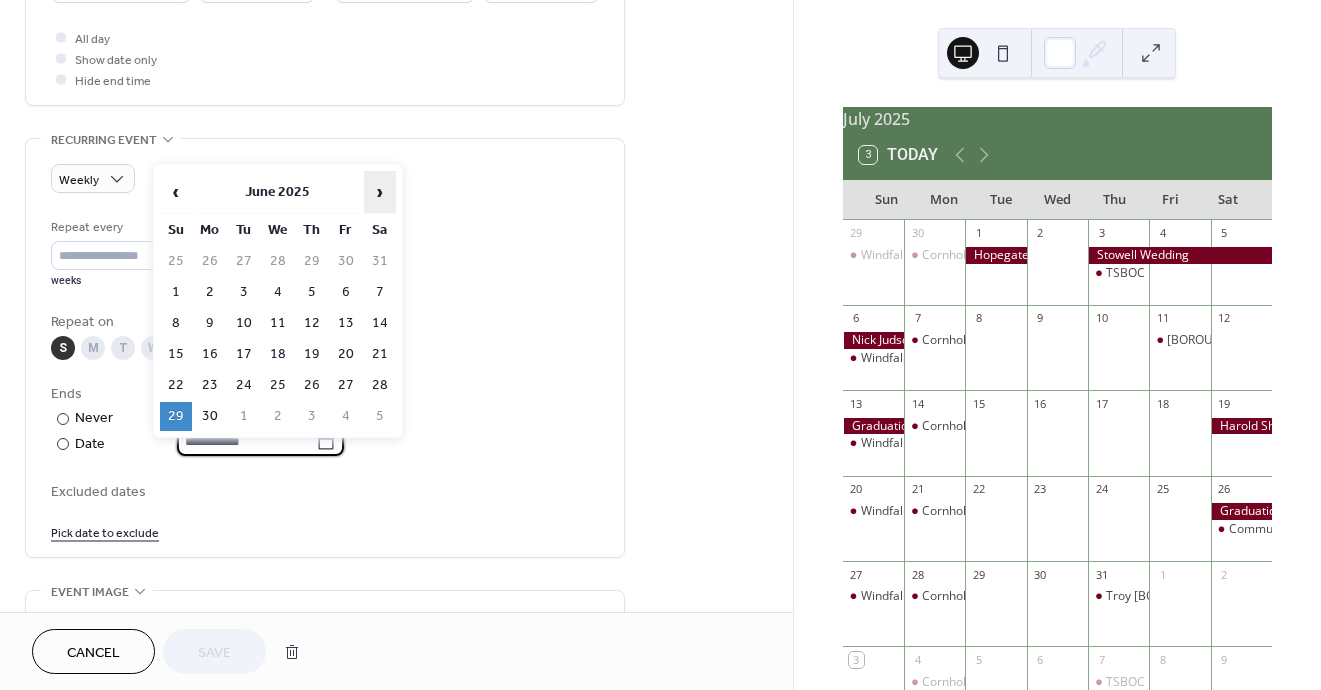 click on "›" at bounding box center [380, 192] 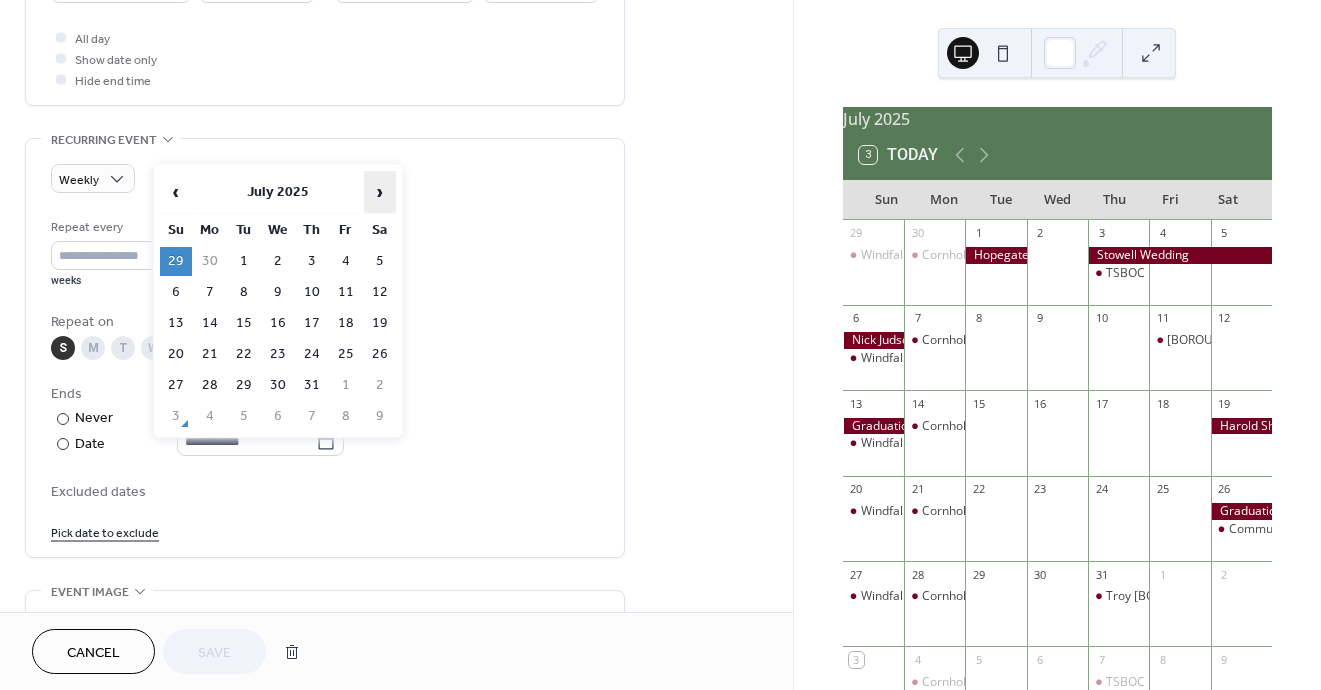 click on "›" at bounding box center [380, 192] 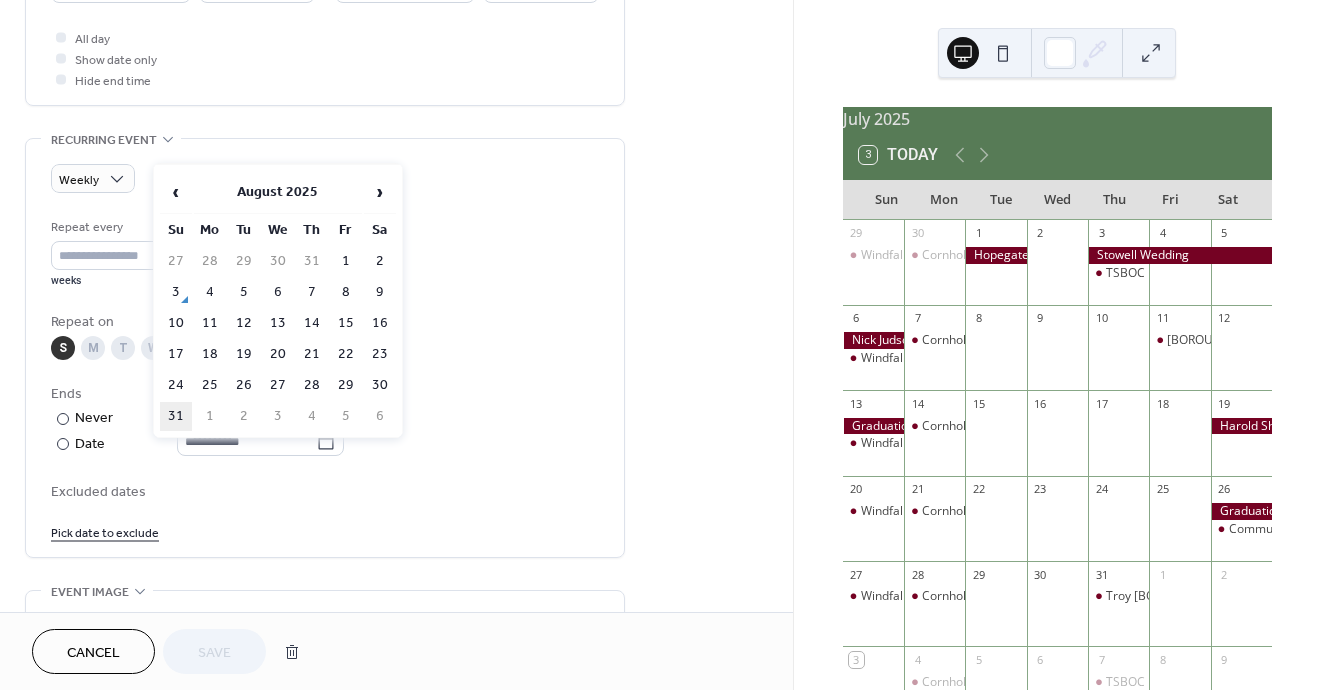 click on "31" at bounding box center (176, 416) 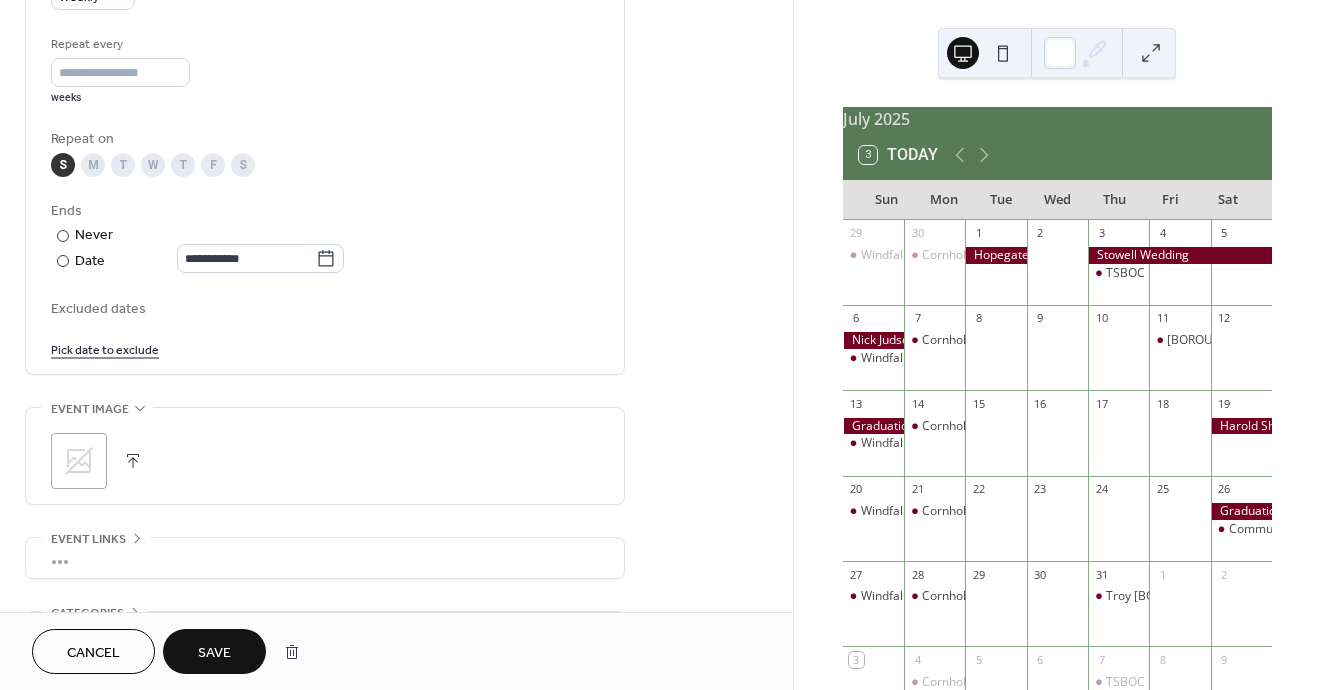 scroll, scrollTop: 950, scrollLeft: 0, axis: vertical 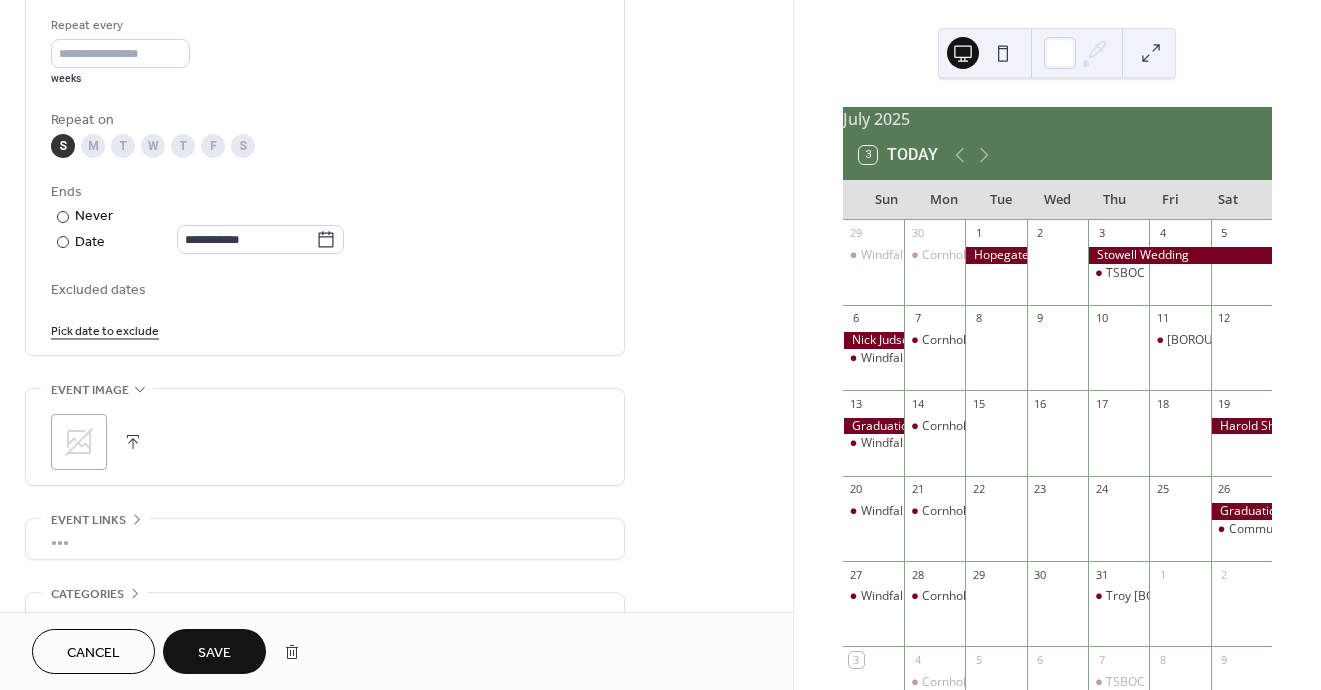 click on "Save" at bounding box center (214, 653) 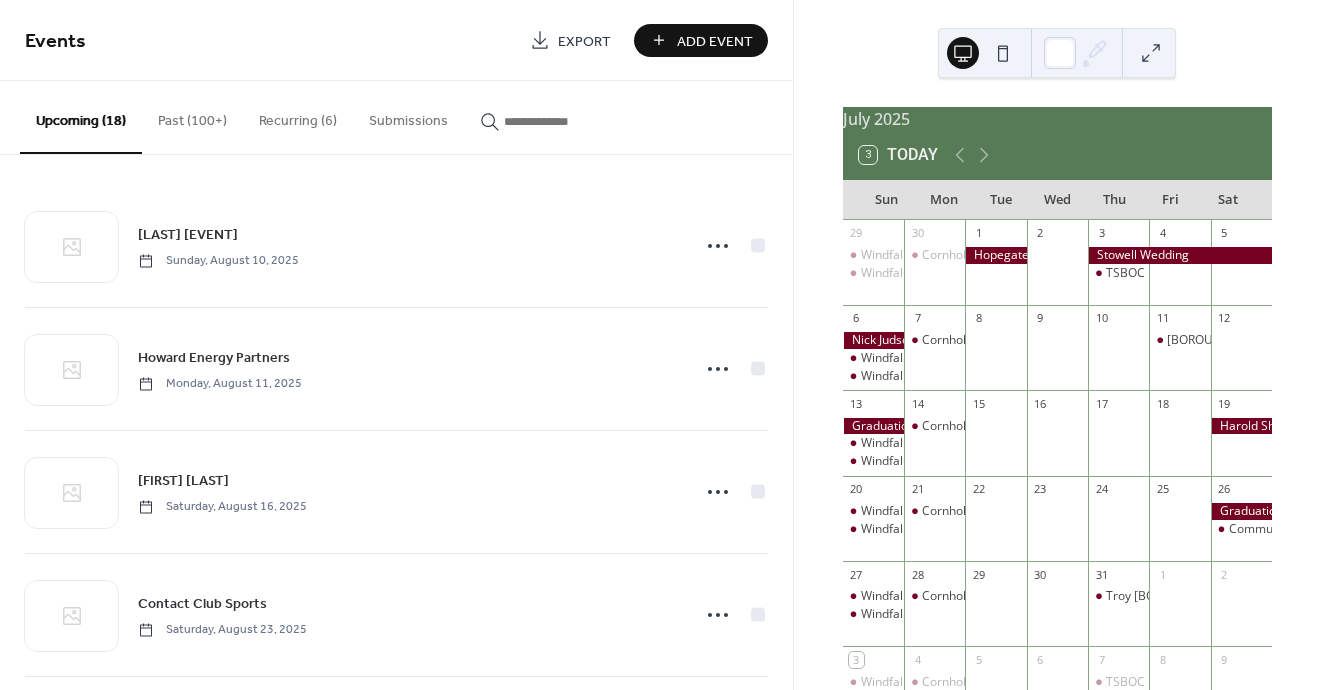 scroll, scrollTop: 0, scrollLeft: 0, axis: both 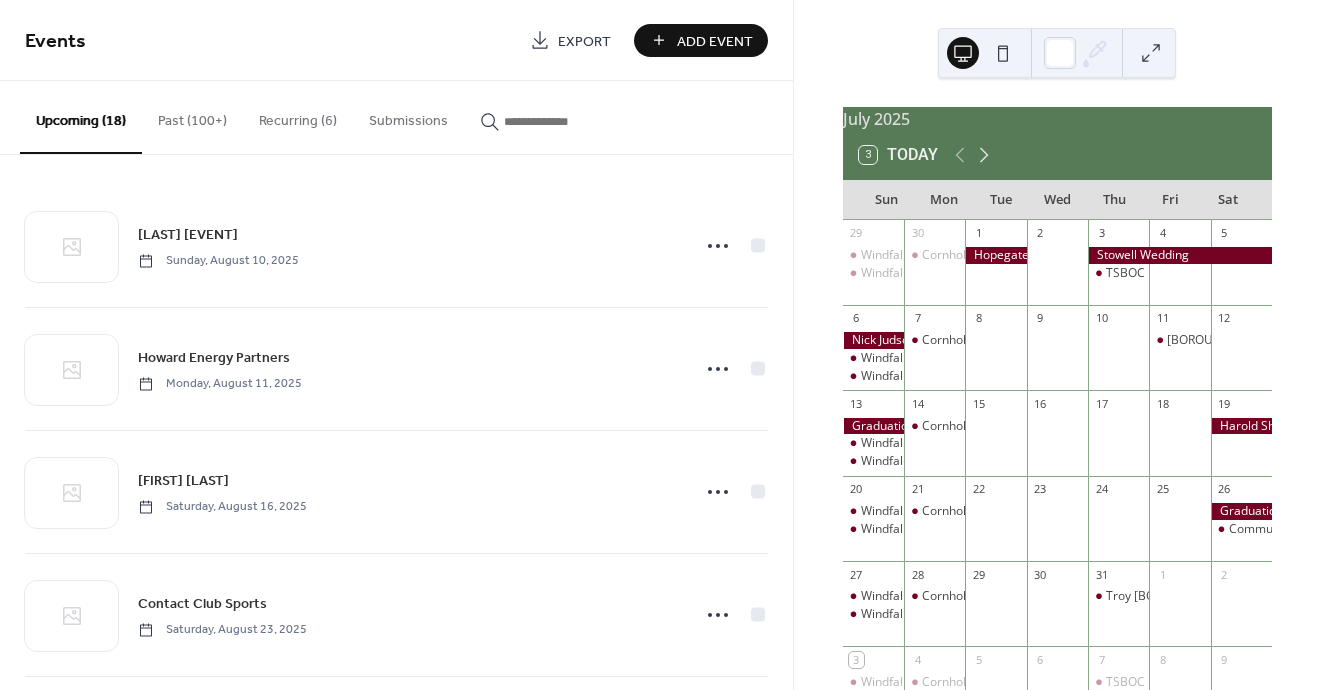 click 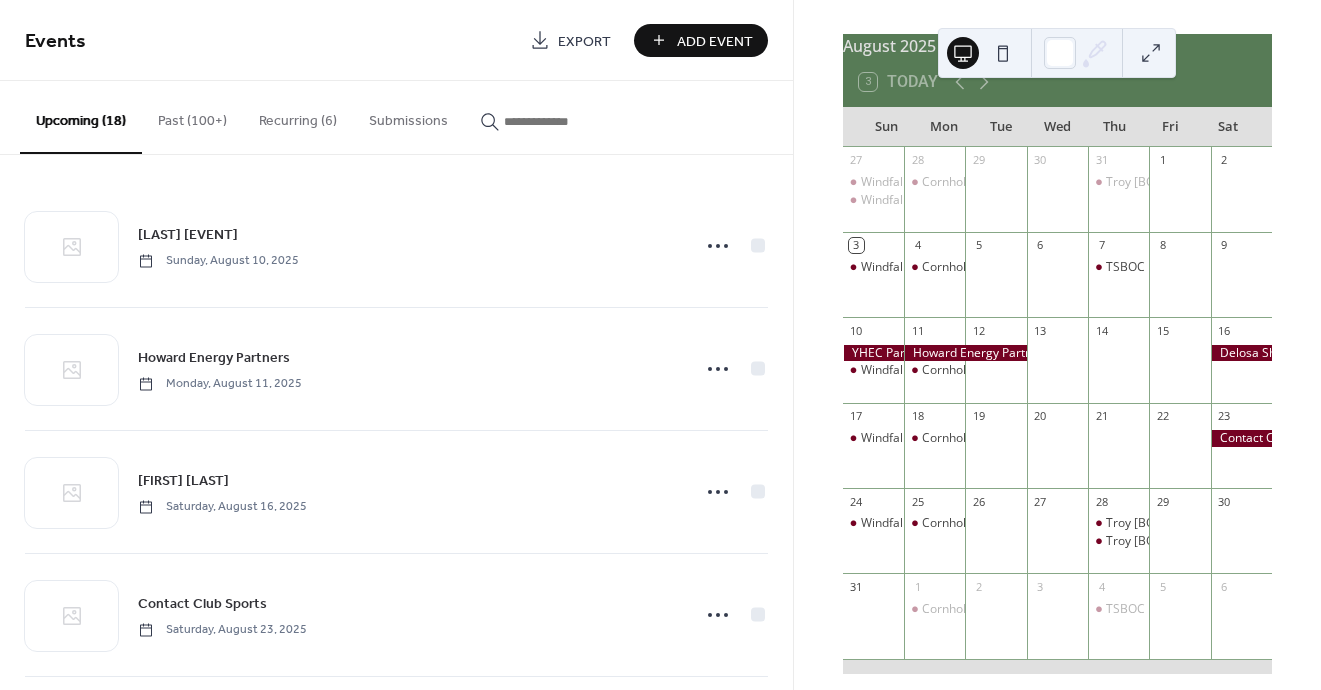 scroll, scrollTop: 84, scrollLeft: 0, axis: vertical 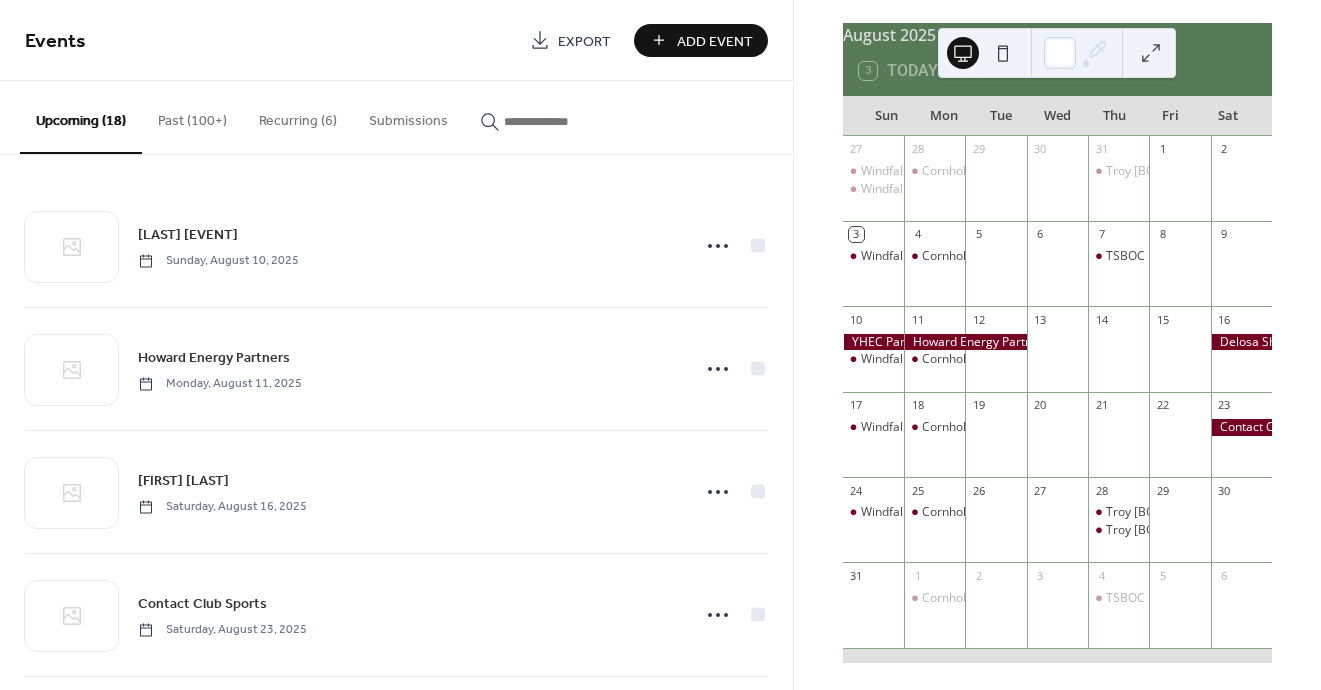 click on "Add Event" at bounding box center [715, 41] 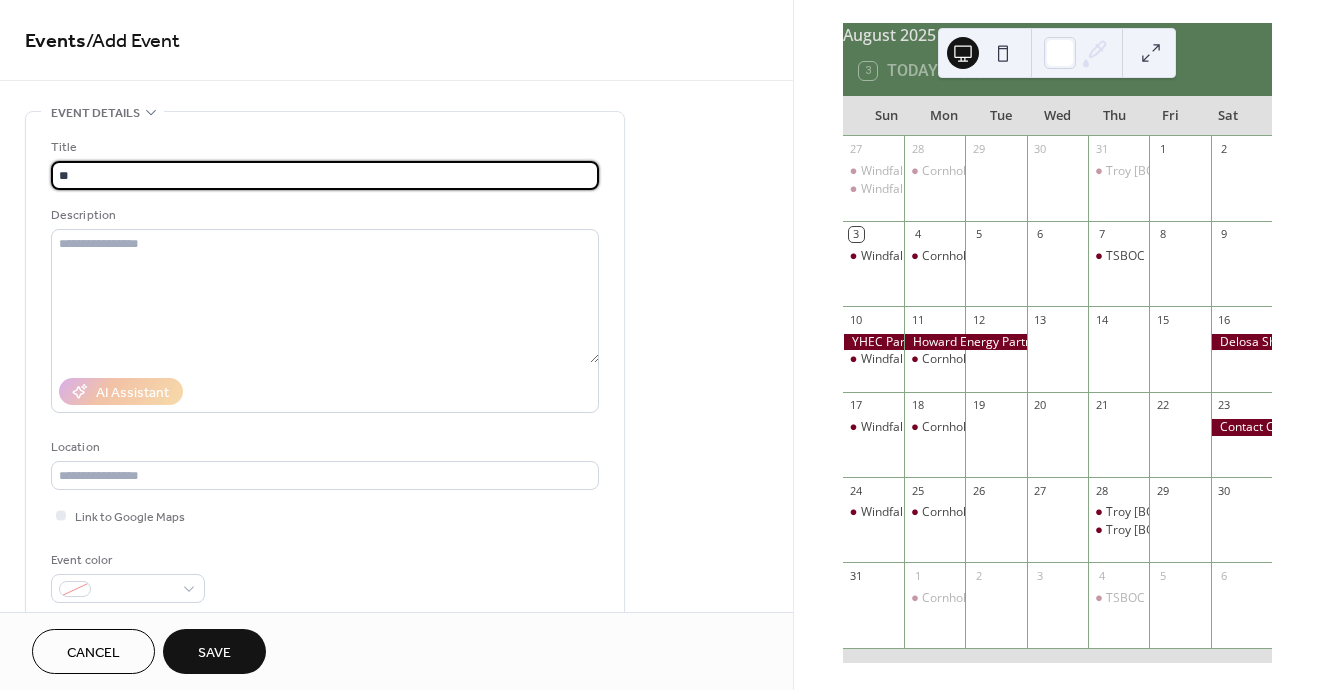 type on "*" 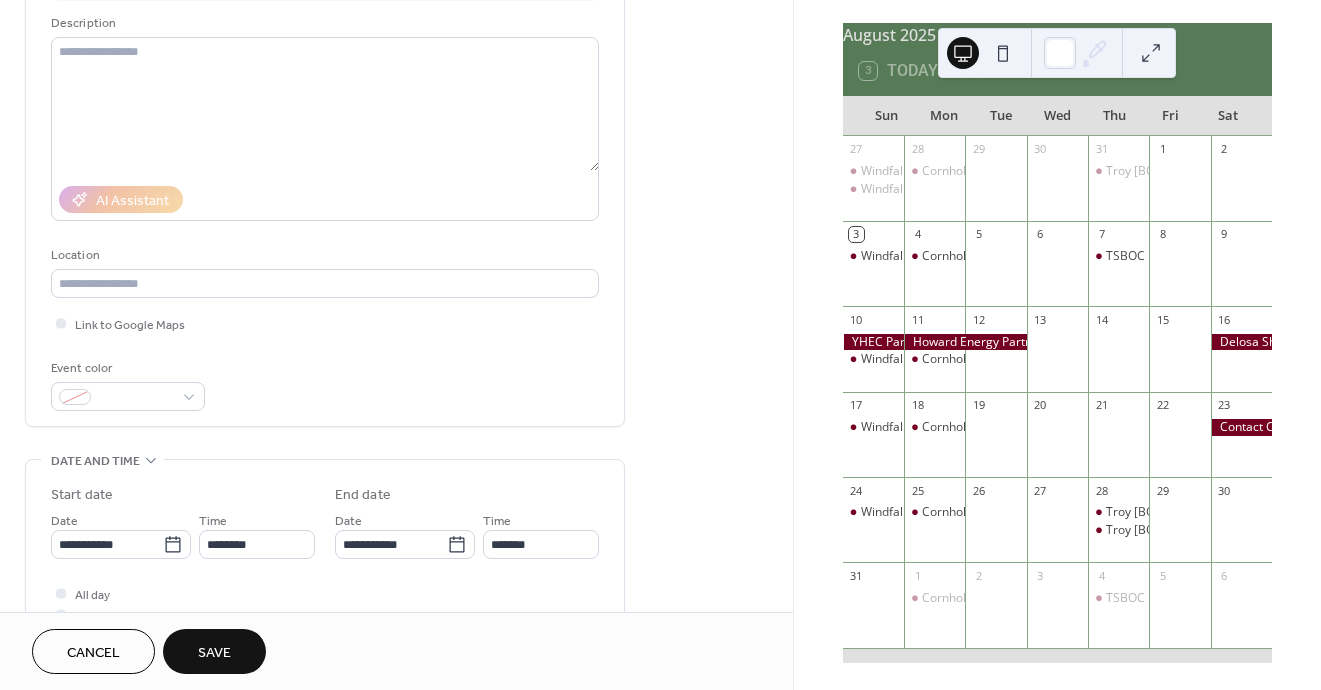 scroll, scrollTop: 209, scrollLeft: 0, axis: vertical 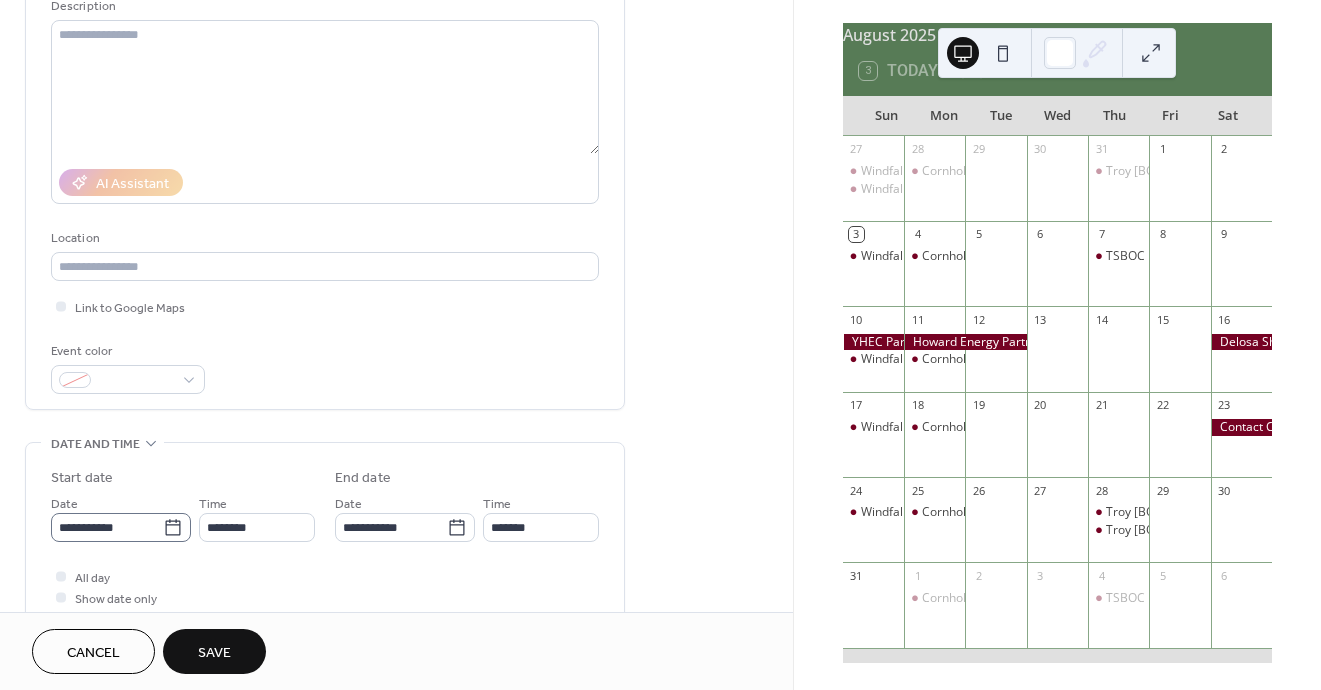 type on "**********" 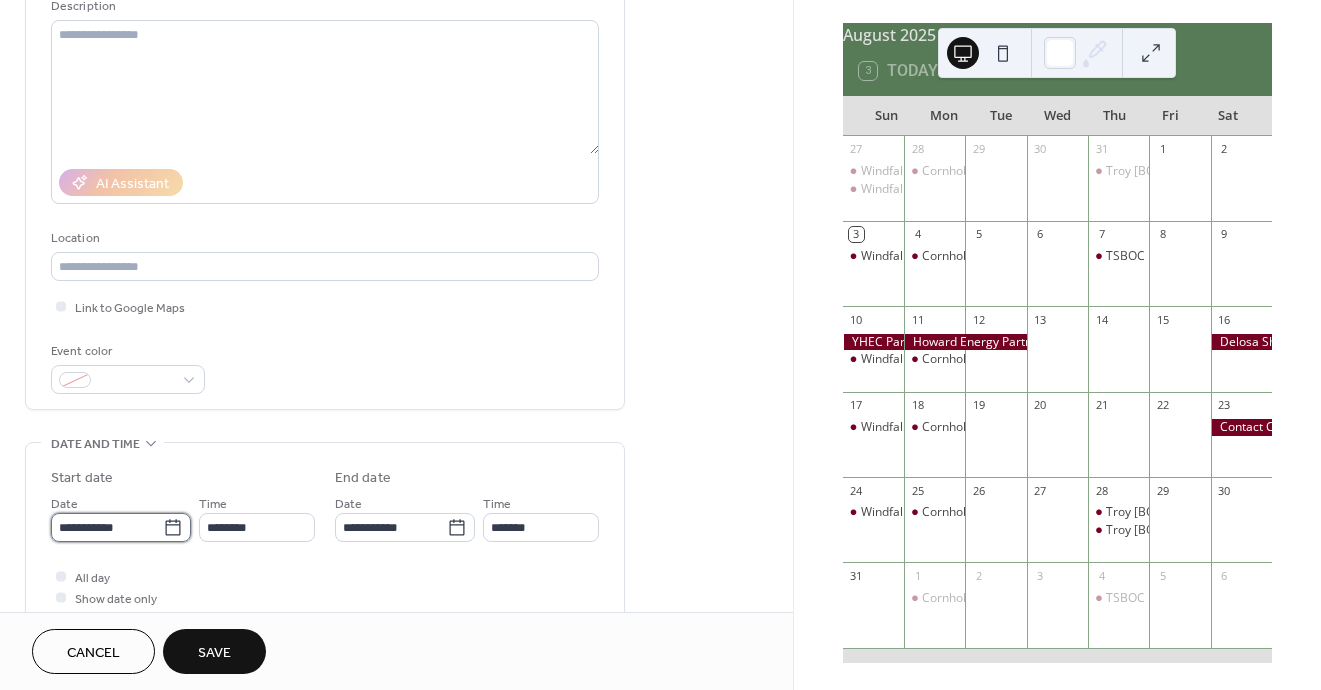 click on "**********" at bounding box center (107, 527) 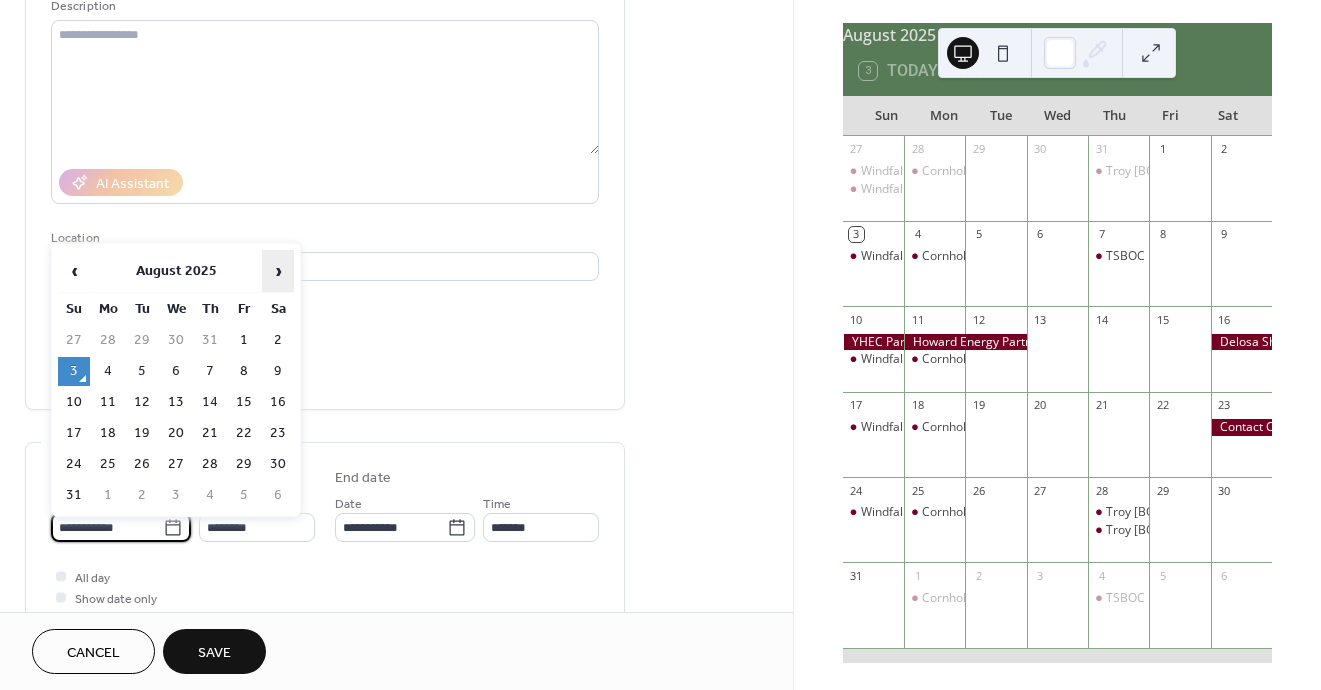 click on "›" at bounding box center (278, 271) 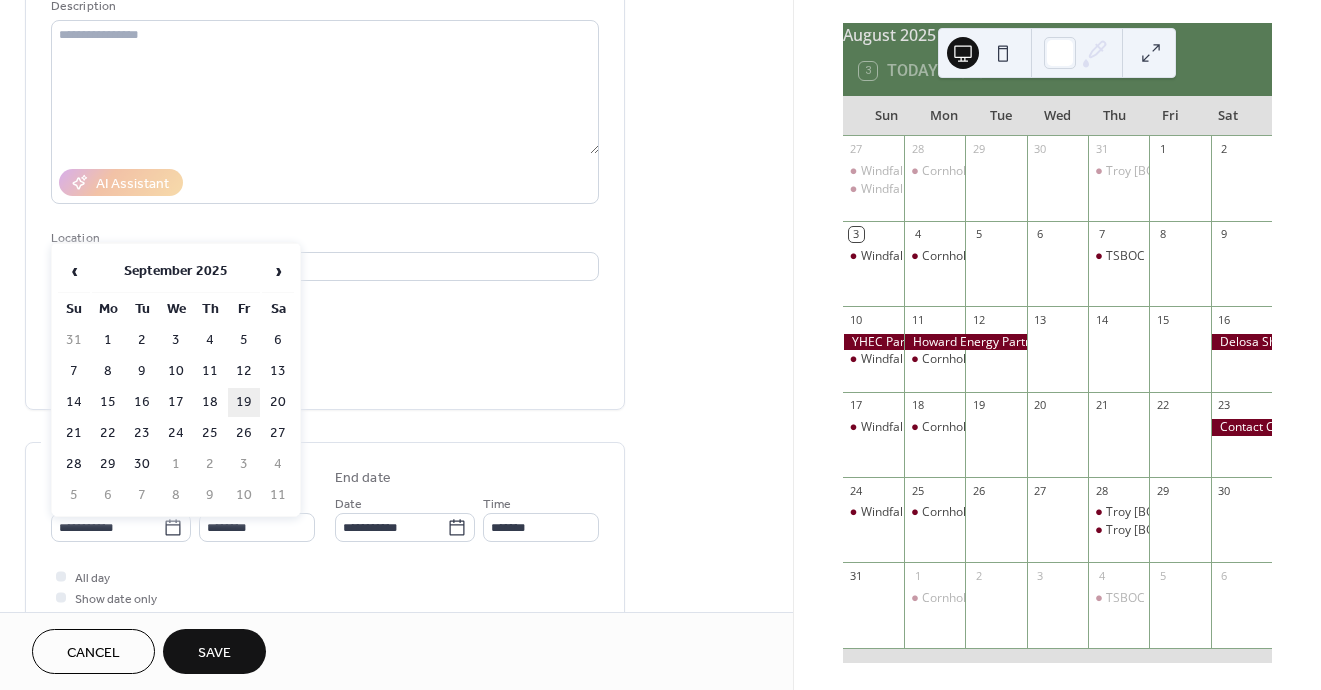 click on "19" at bounding box center (244, 402) 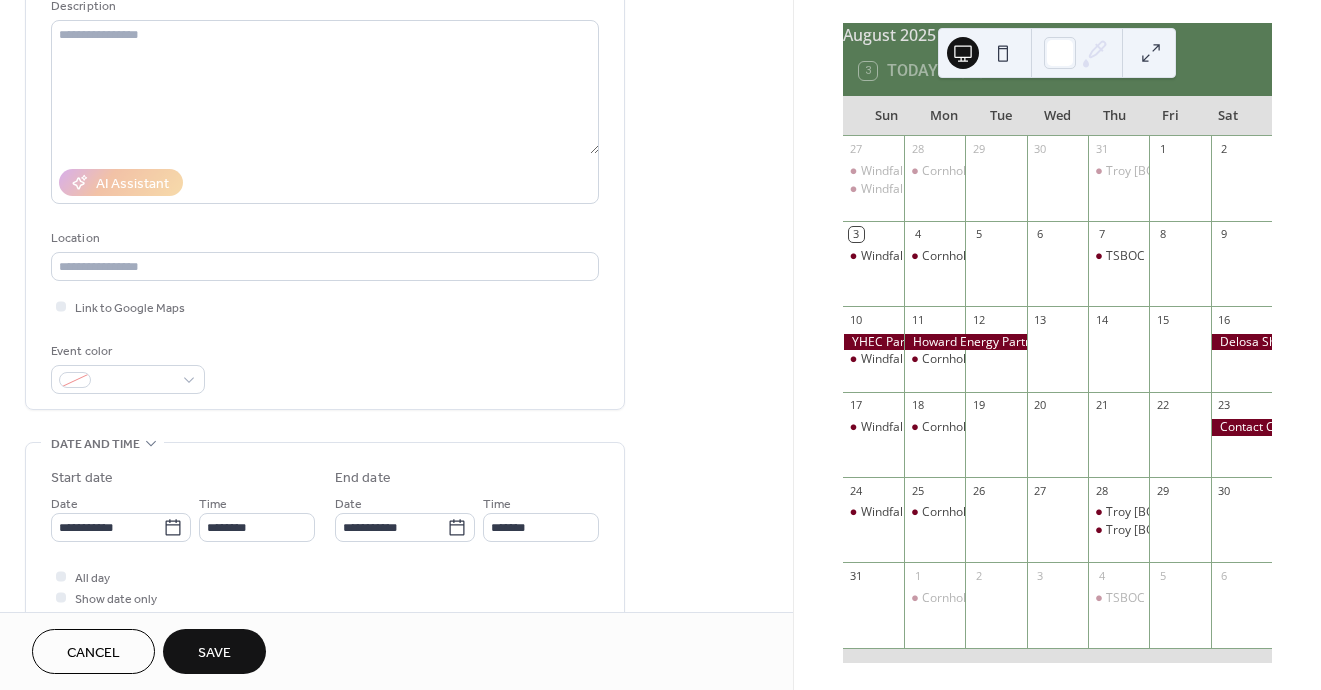 type on "**********" 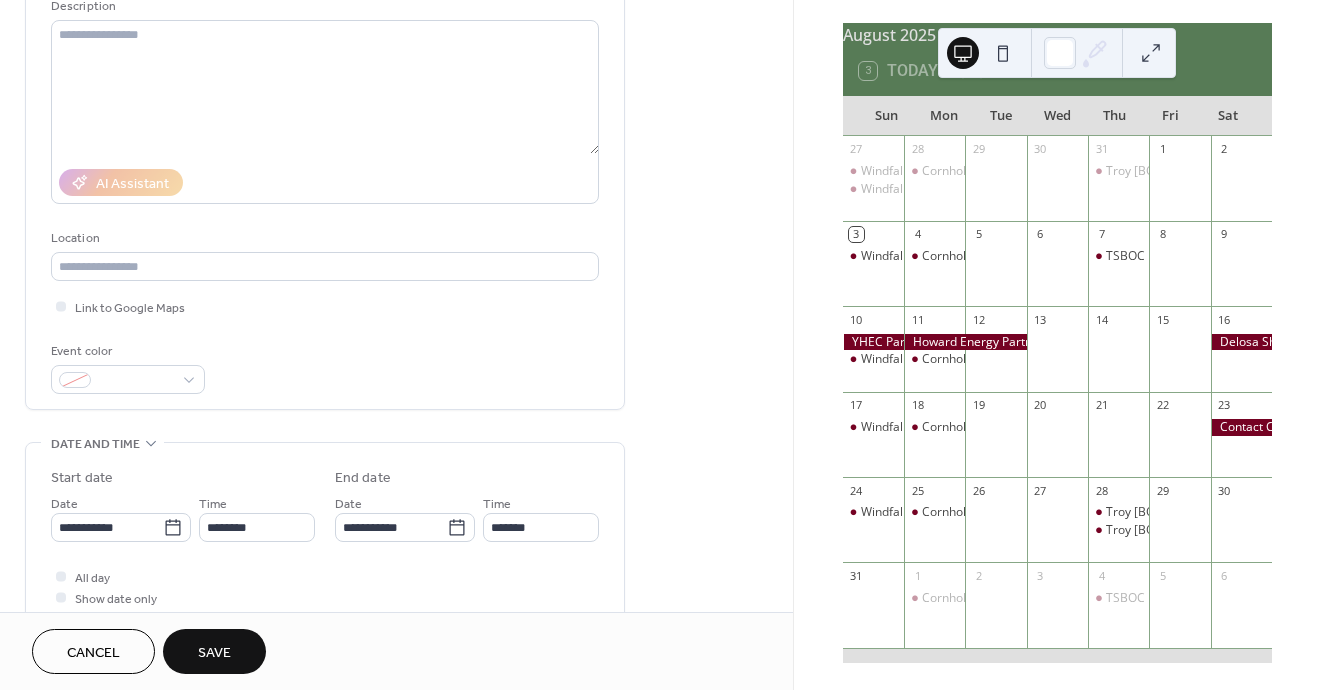 type on "**********" 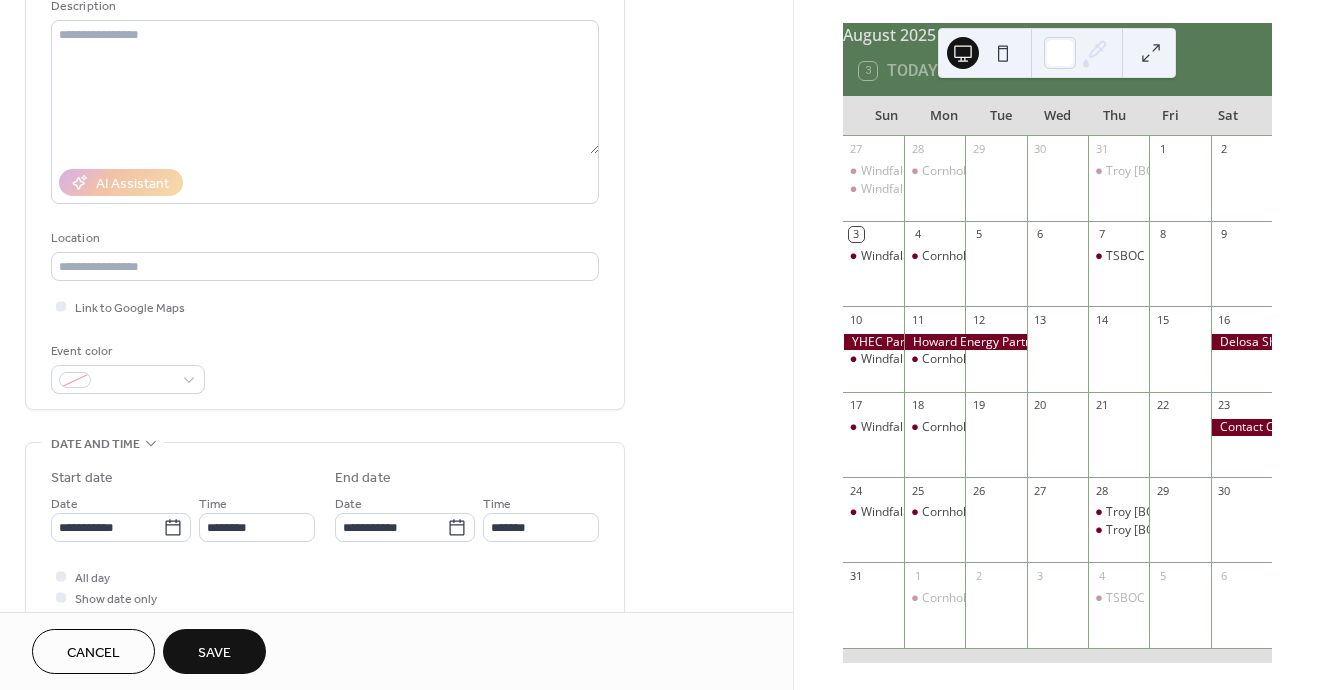 scroll, scrollTop: 249, scrollLeft: 0, axis: vertical 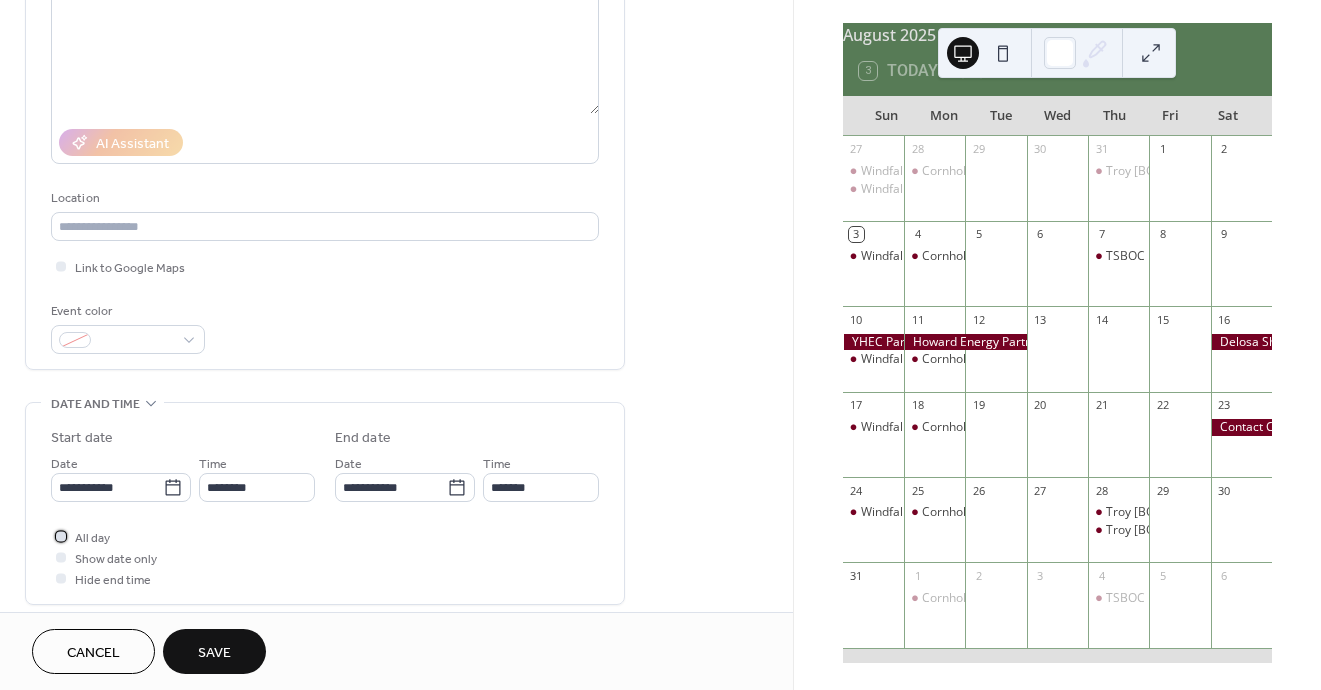 click at bounding box center [61, 536] 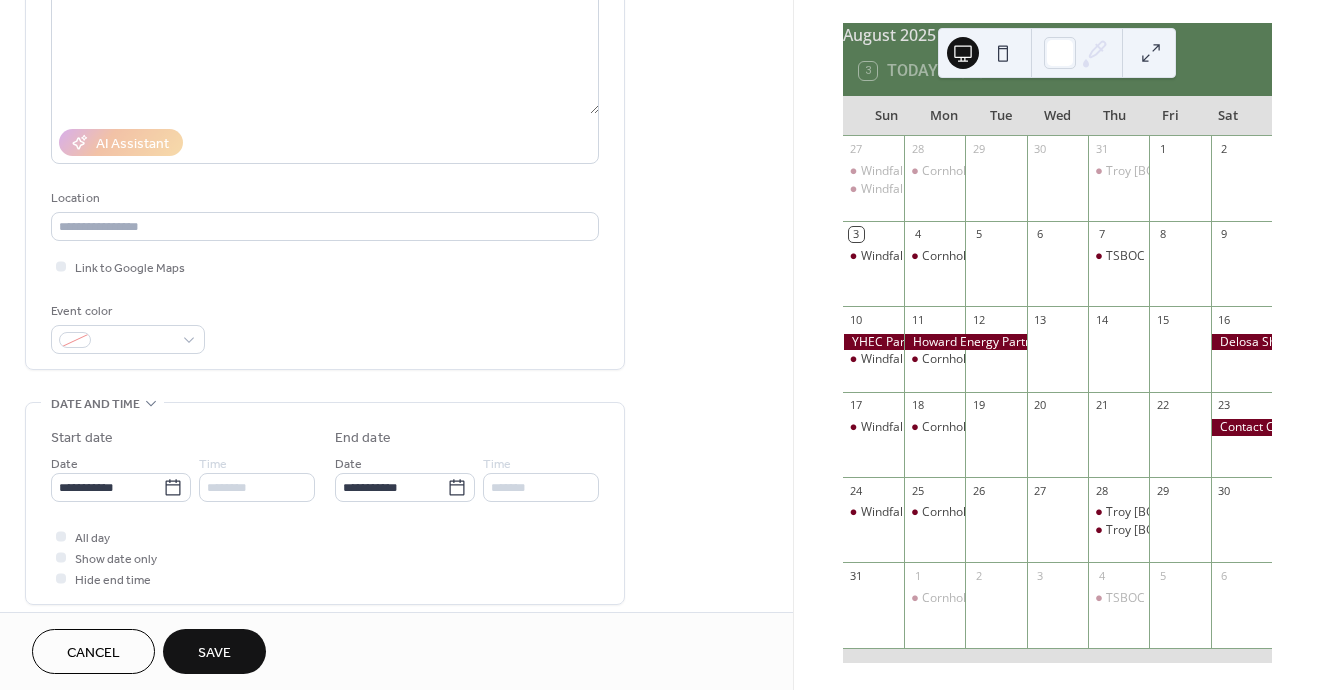 click on "Save" at bounding box center (214, 653) 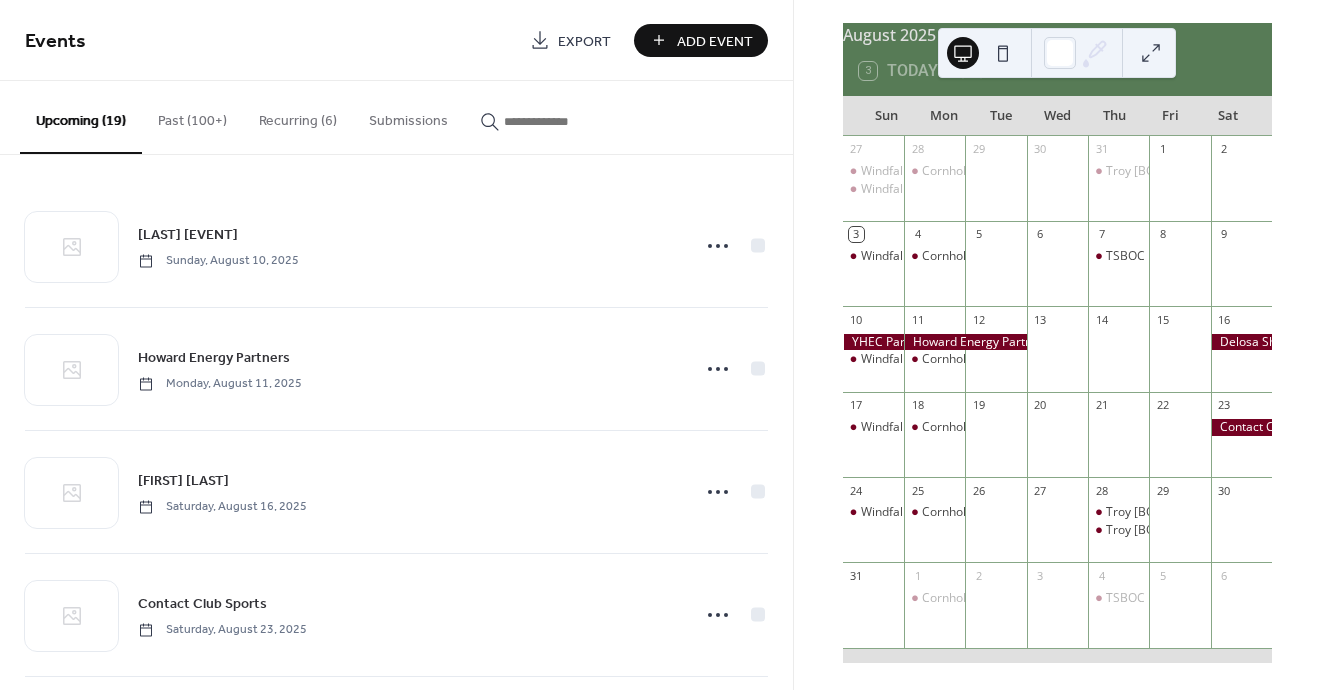 click on "Add Event" at bounding box center (715, 41) 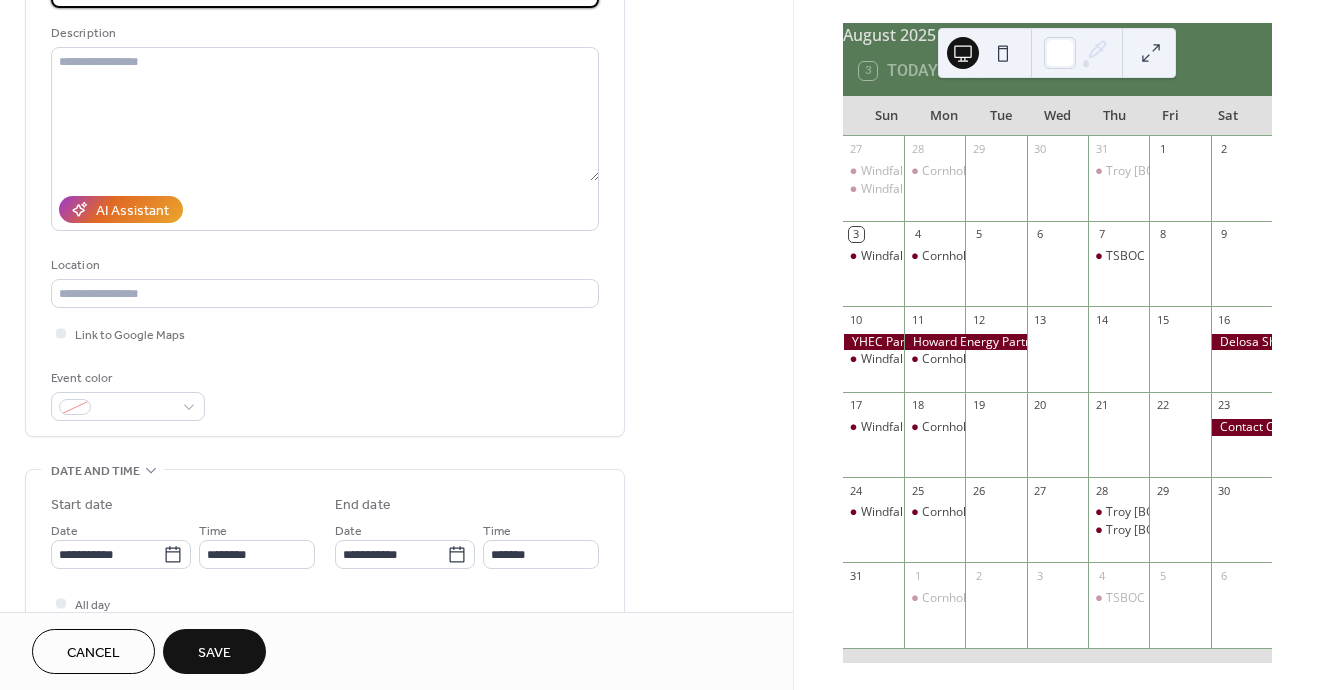scroll, scrollTop: 185, scrollLeft: 0, axis: vertical 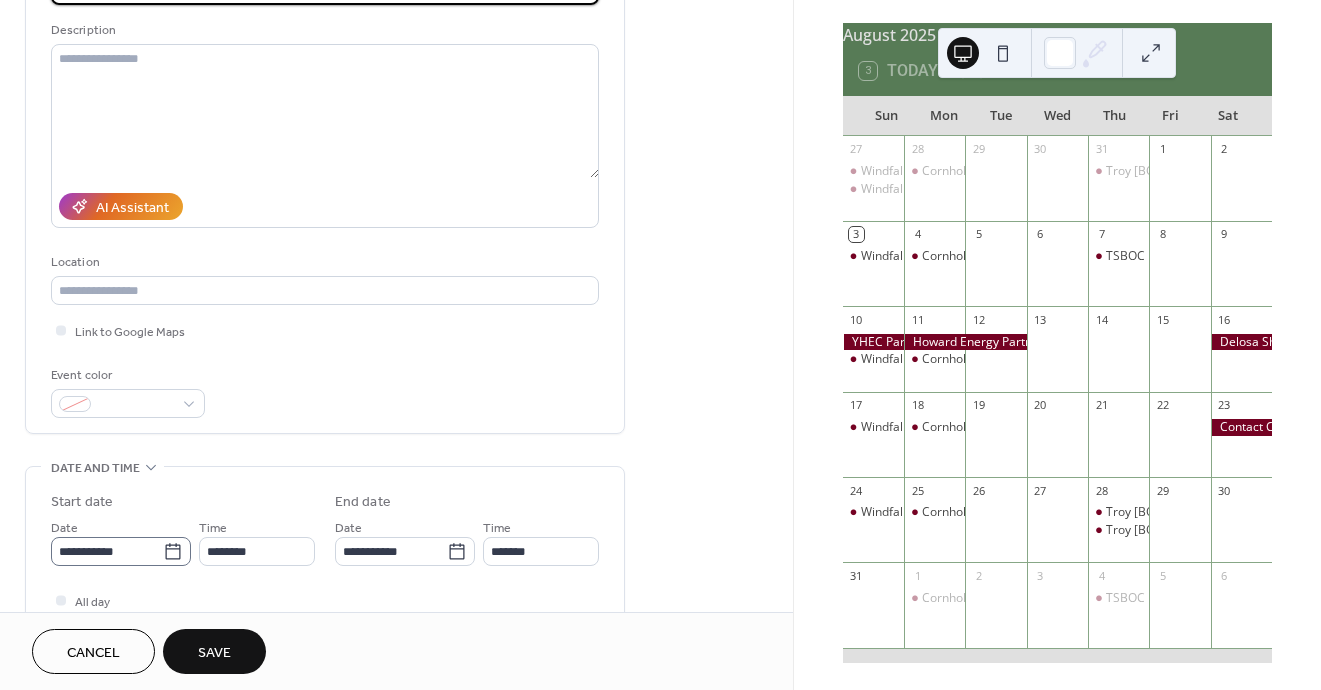 type on "**********" 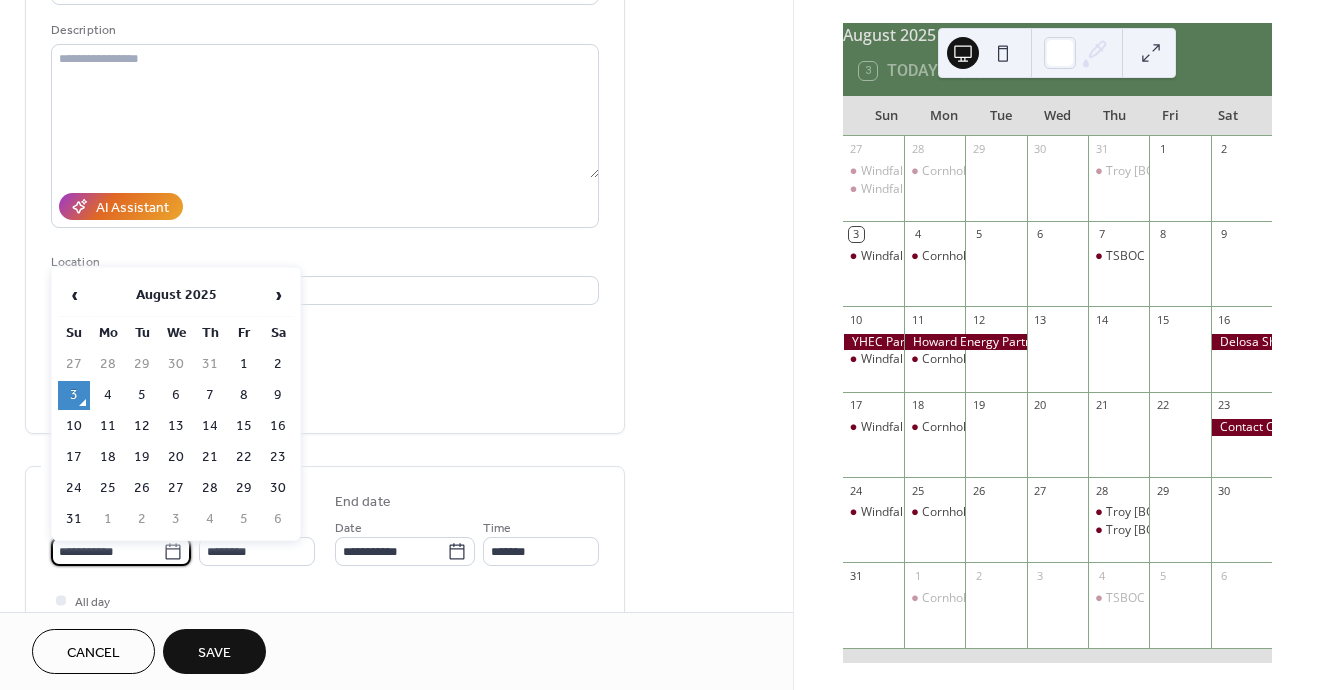 click on "**********" at bounding box center (107, 551) 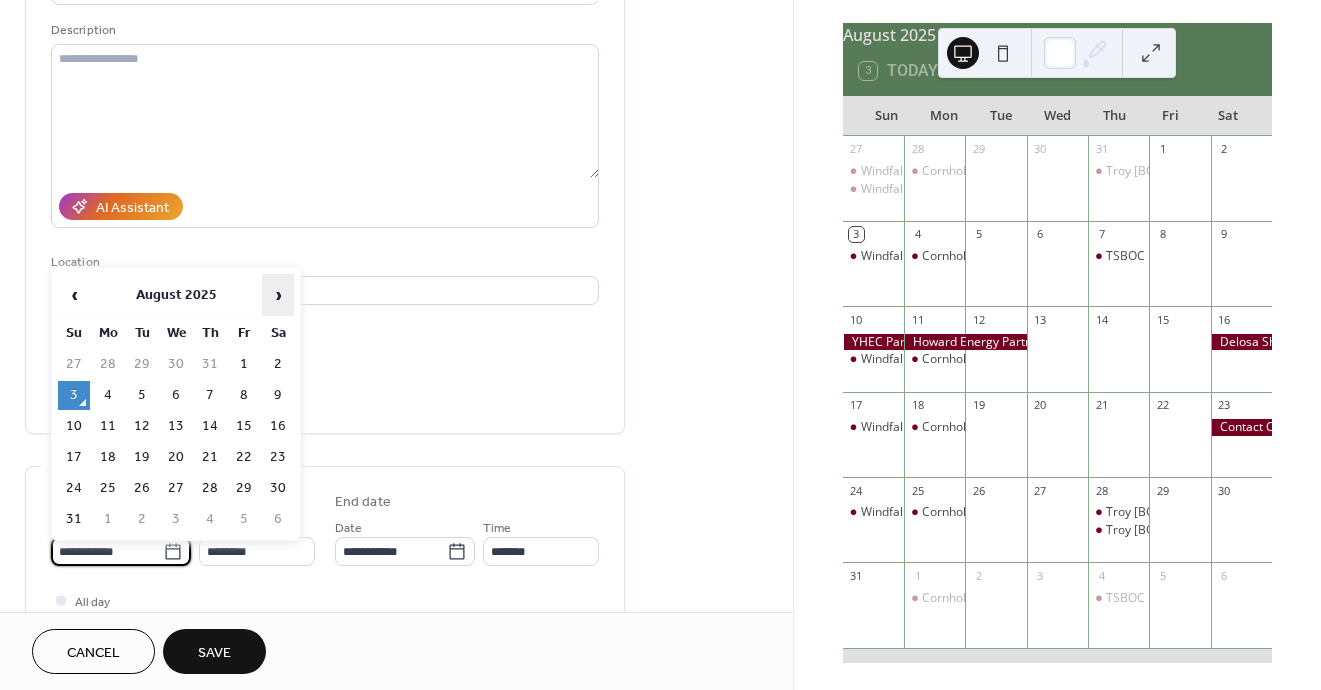click on "›" at bounding box center (278, 295) 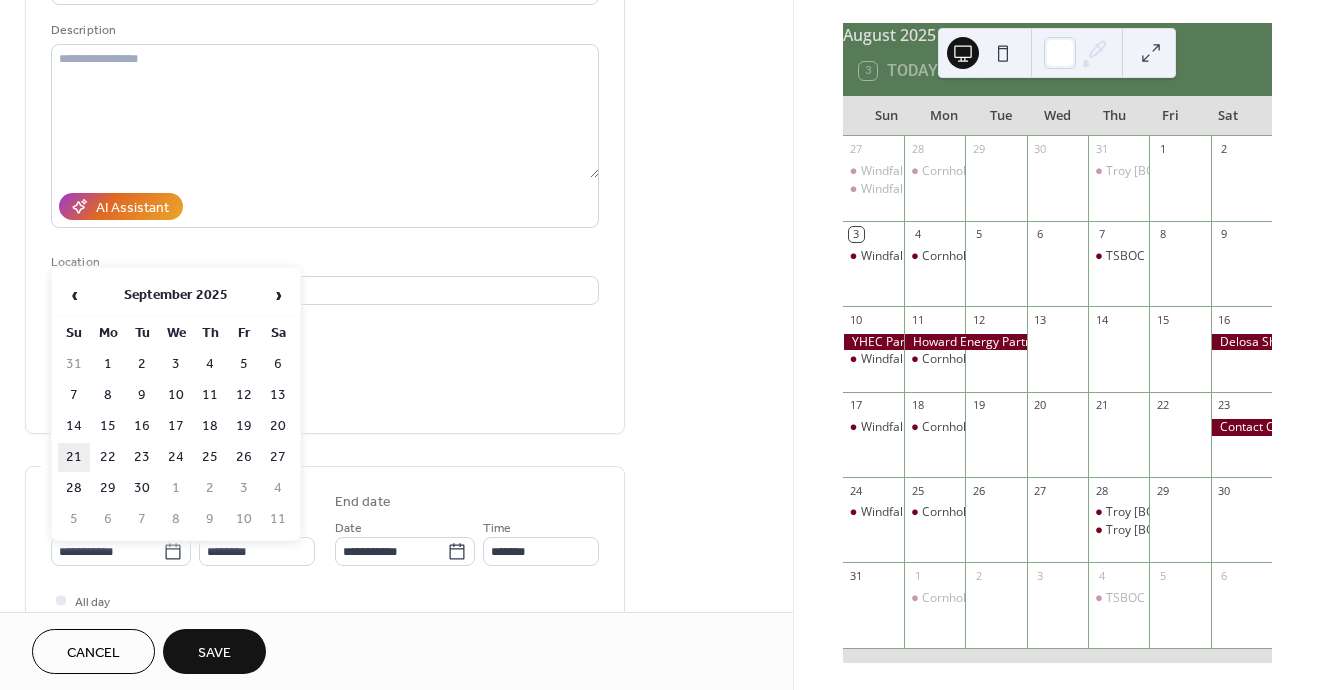 click on "21" at bounding box center [74, 457] 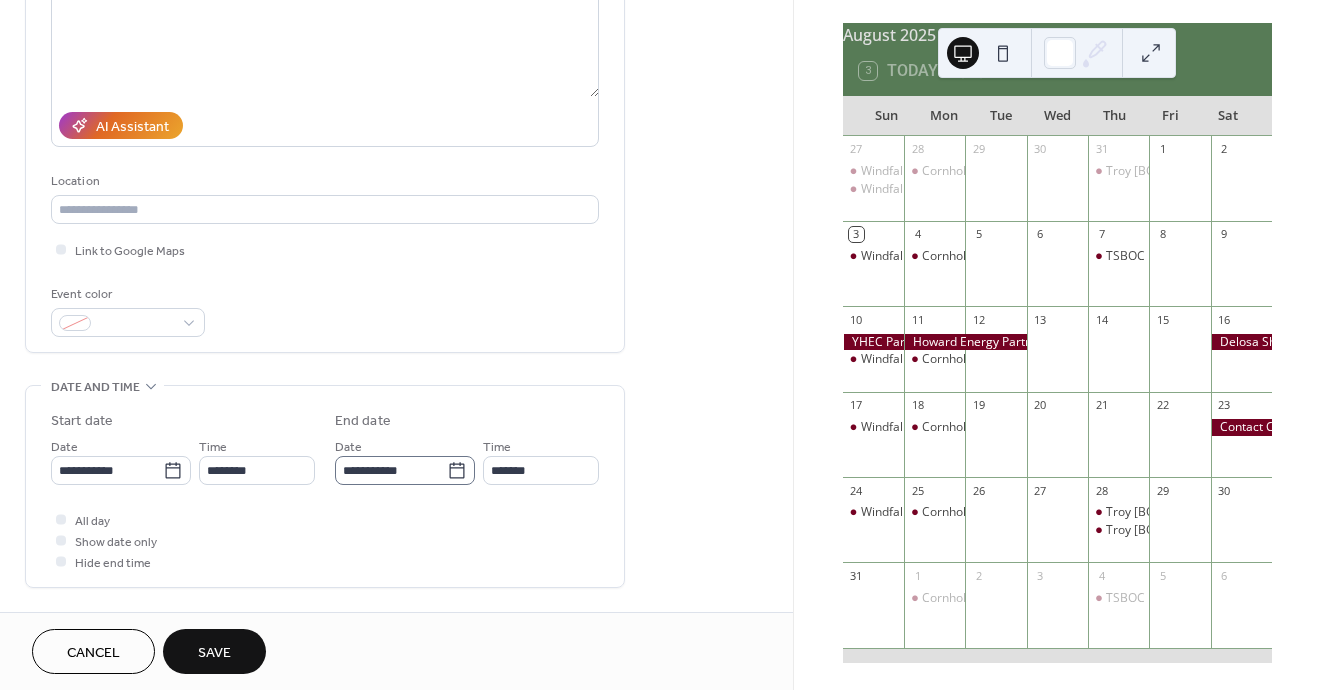 scroll, scrollTop: 271, scrollLeft: 0, axis: vertical 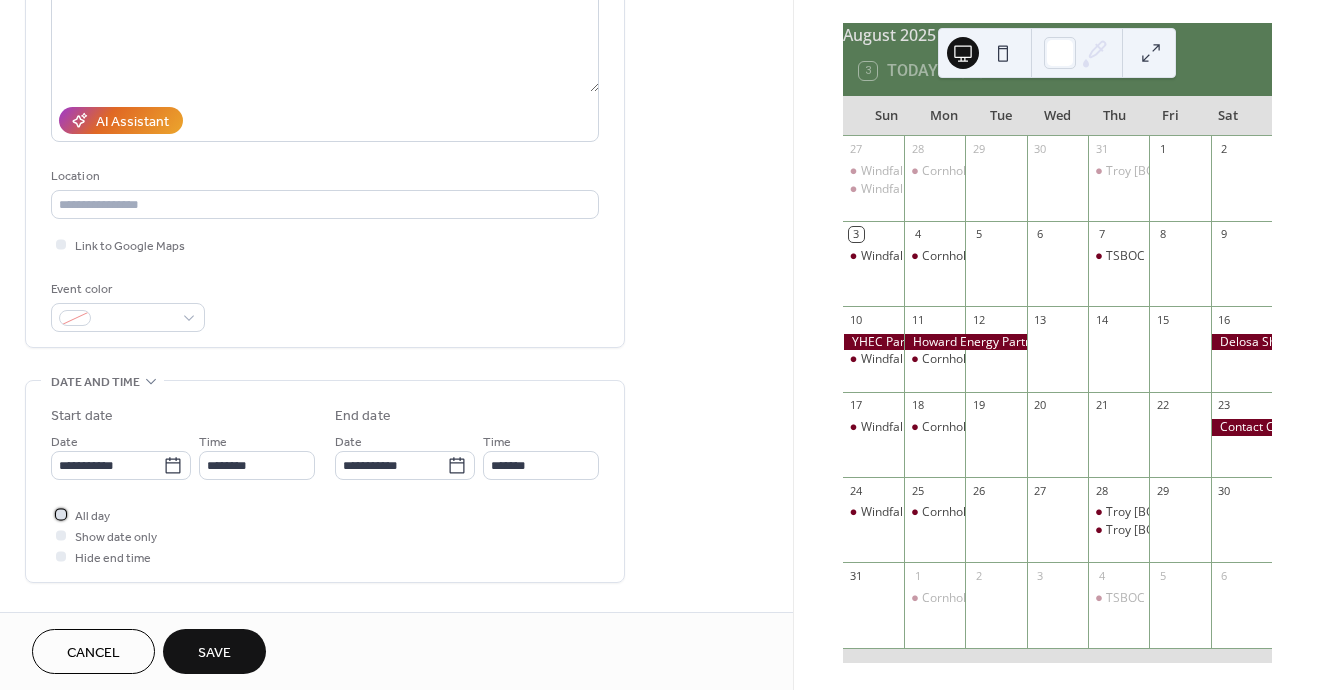 click at bounding box center (61, 514) 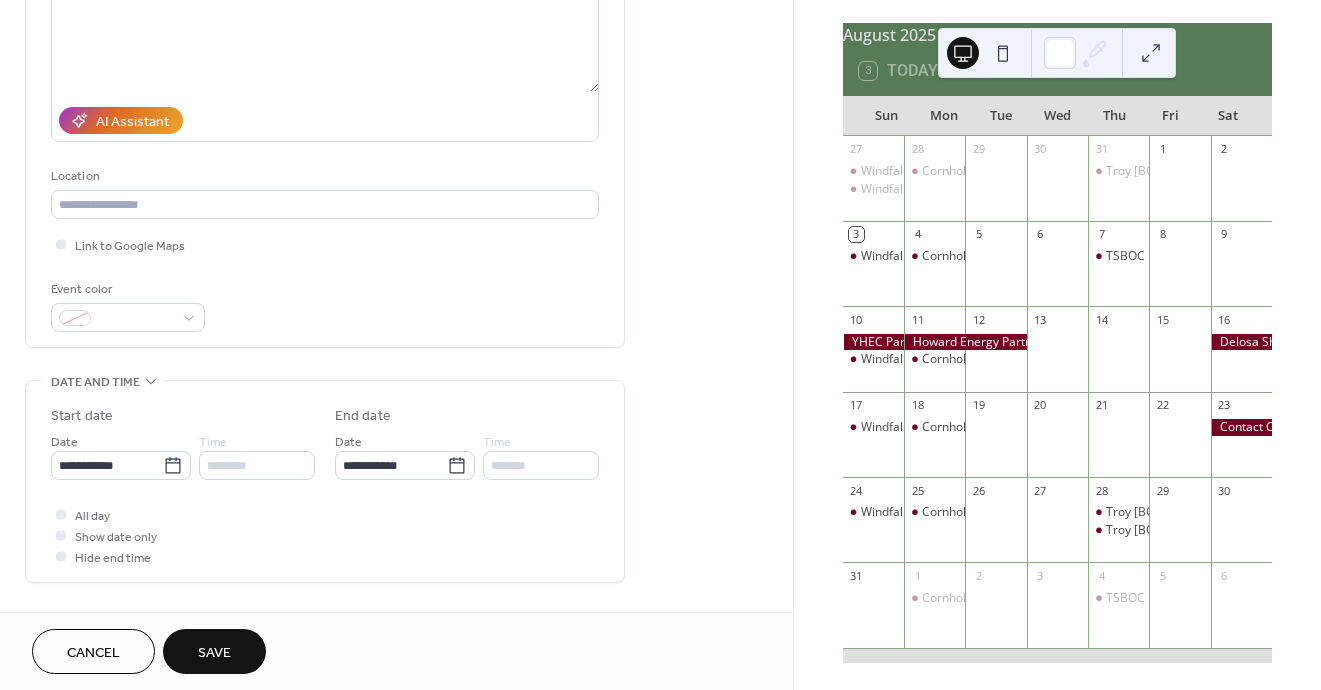 click on "Save" at bounding box center (214, 653) 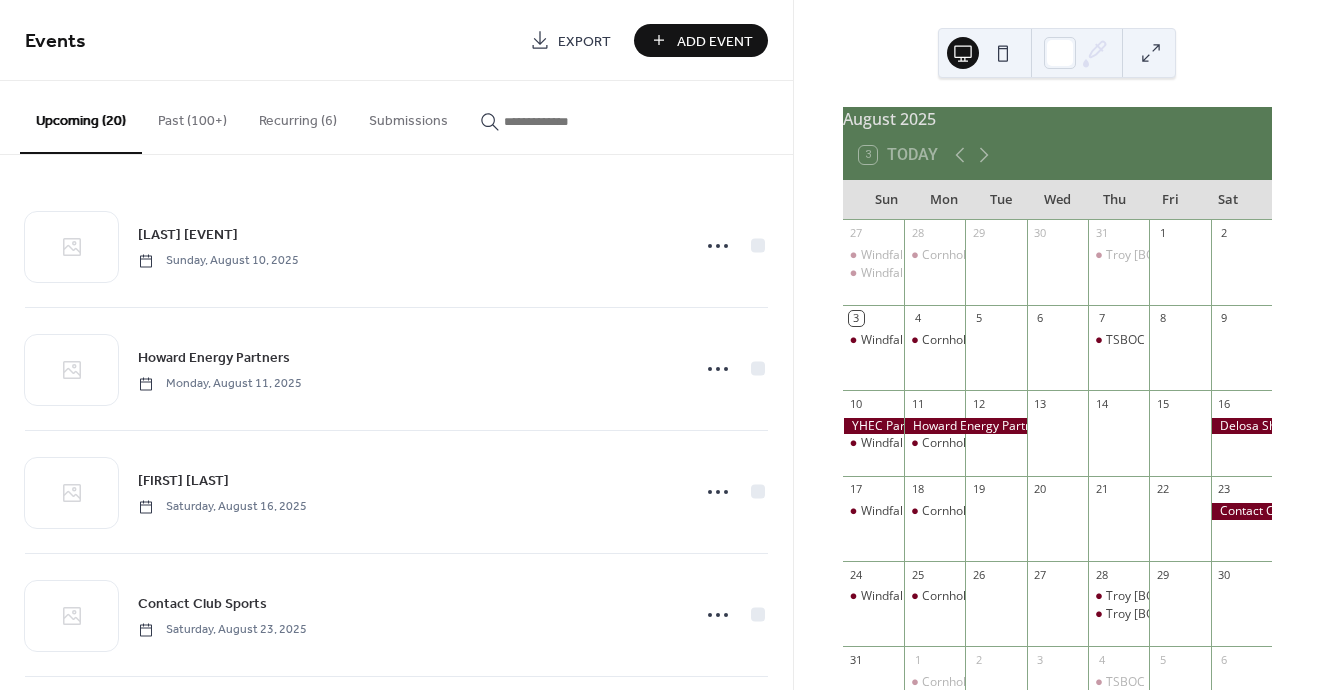scroll, scrollTop: 0, scrollLeft: 0, axis: both 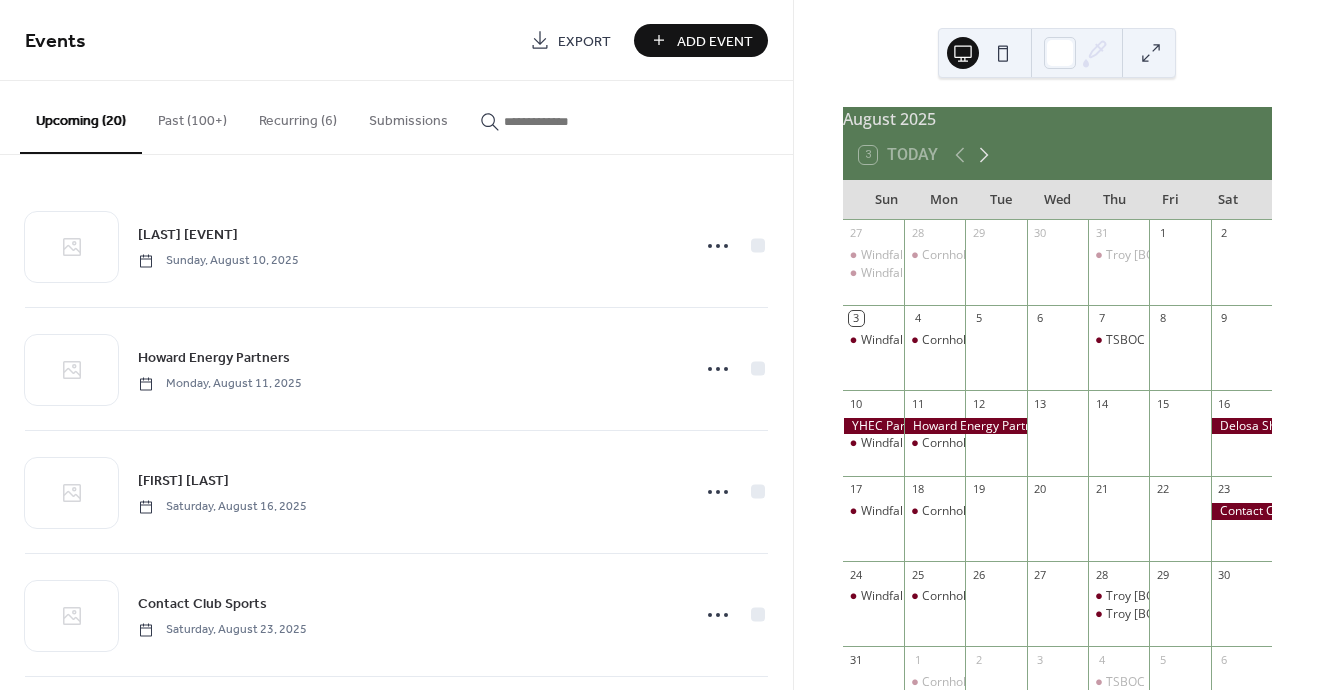 click 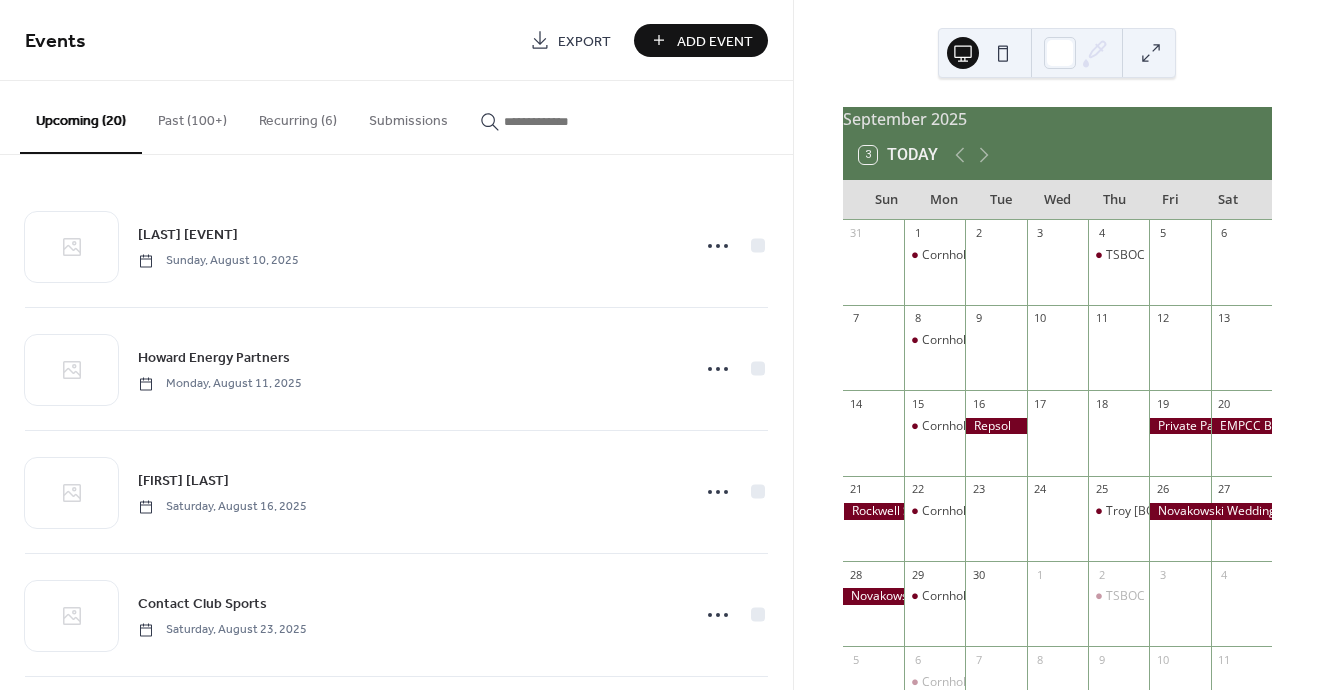 scroll, scrollTop: 0, scrollLeft: 0, axis: both 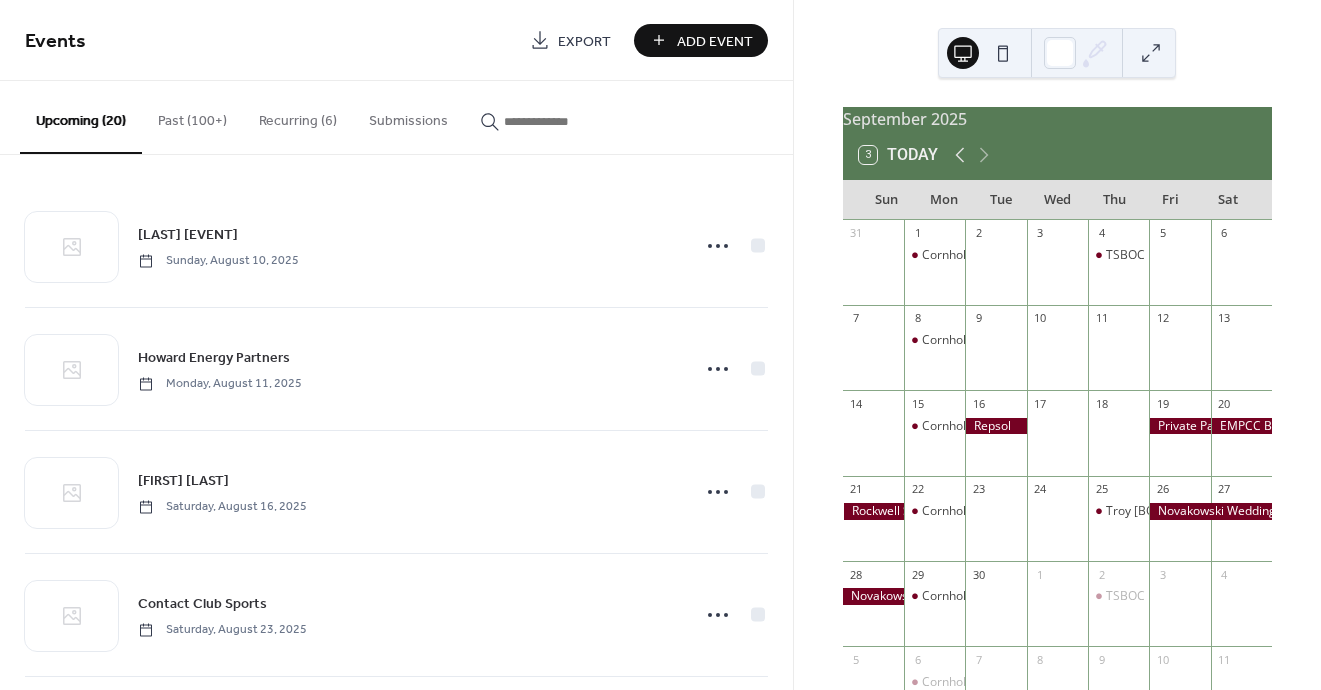 click 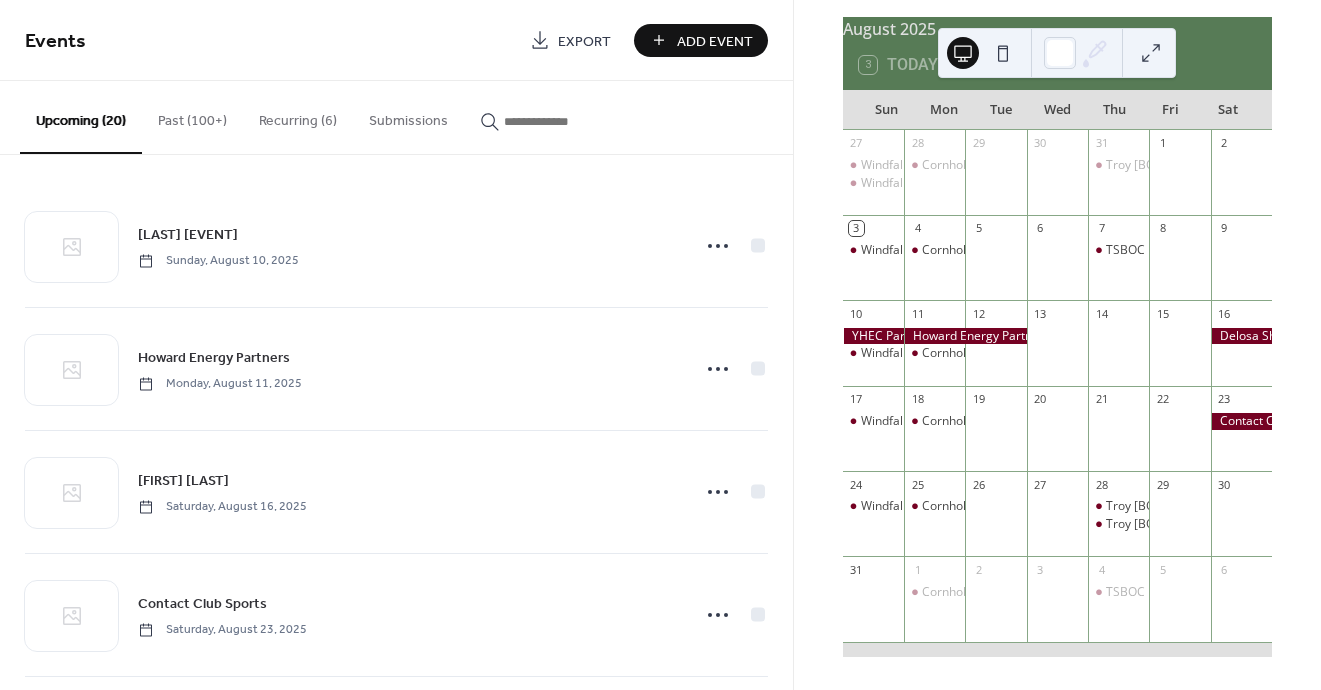 scroll, scrollTop: 101, scrollLeft: 0, axis: vertical 